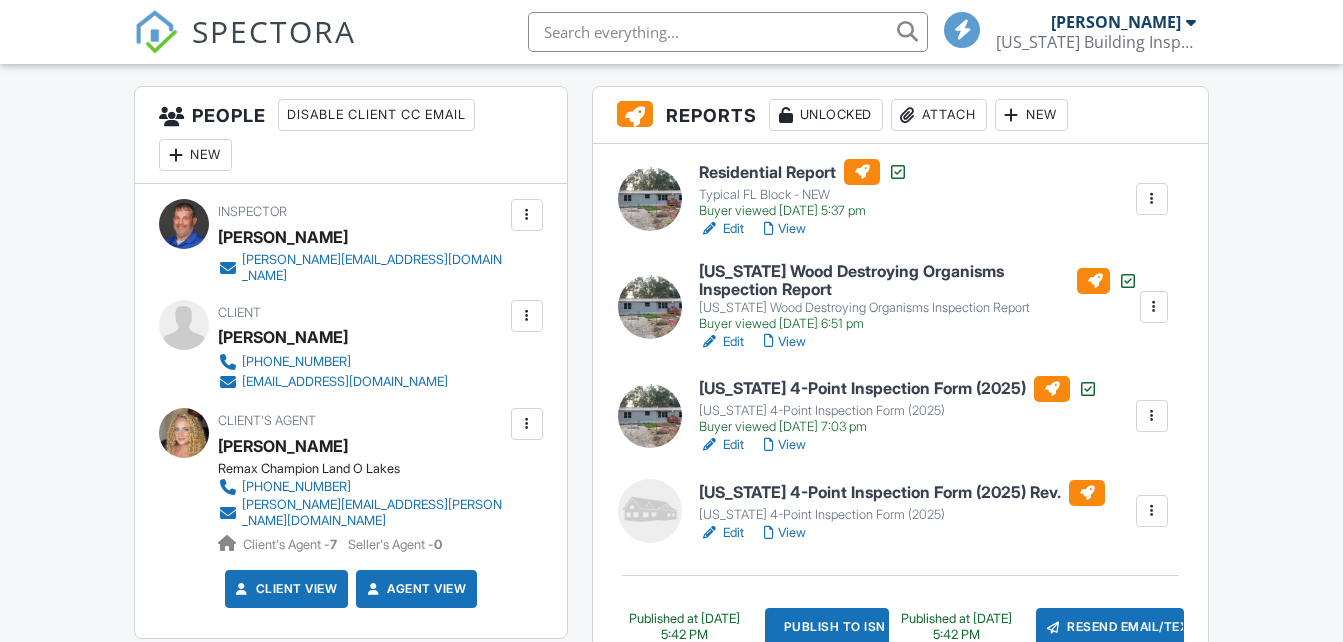 scroll, scrollTop: 500, scrollLeft: 0, axis: vertical 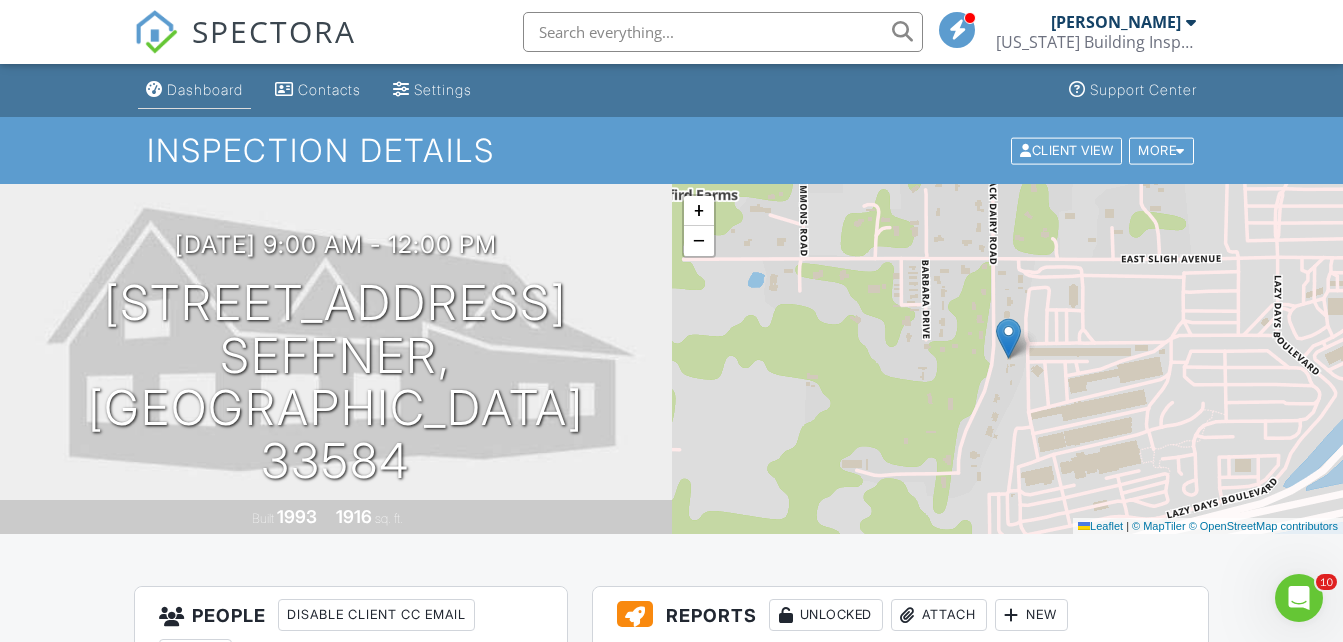 click on "Dashboard" at bounding box center [205, 89] 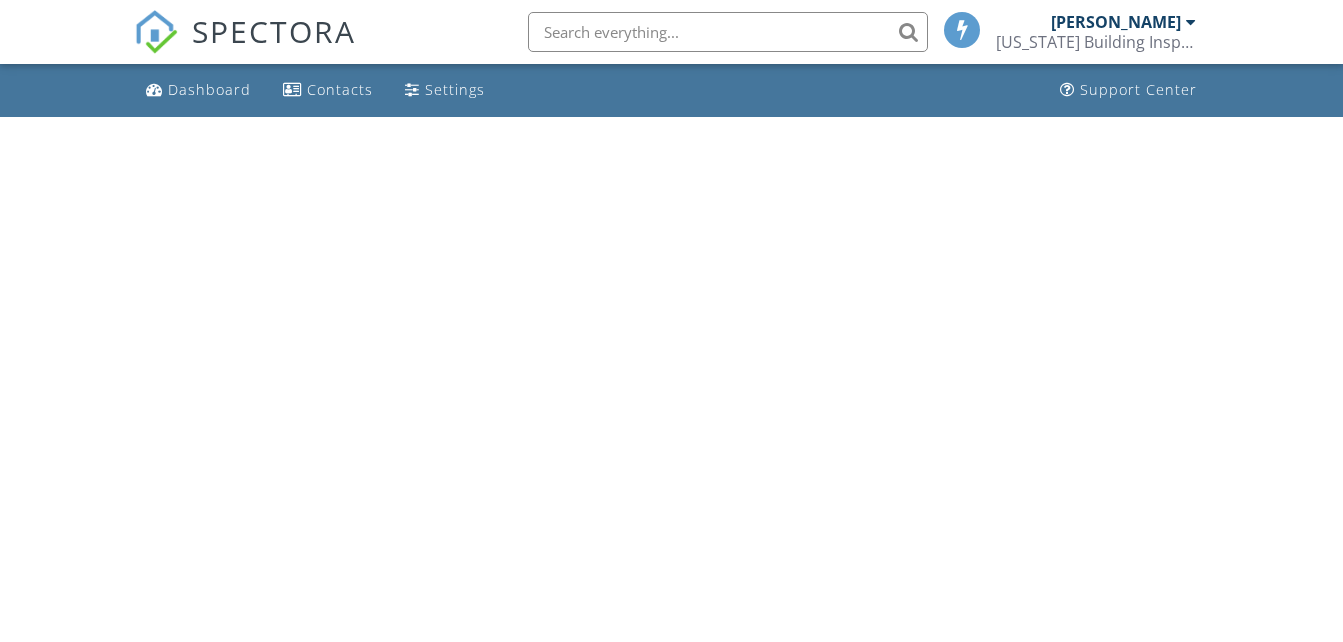 scroll, scrollTop: 0, scrollLeft: 0, axis: both 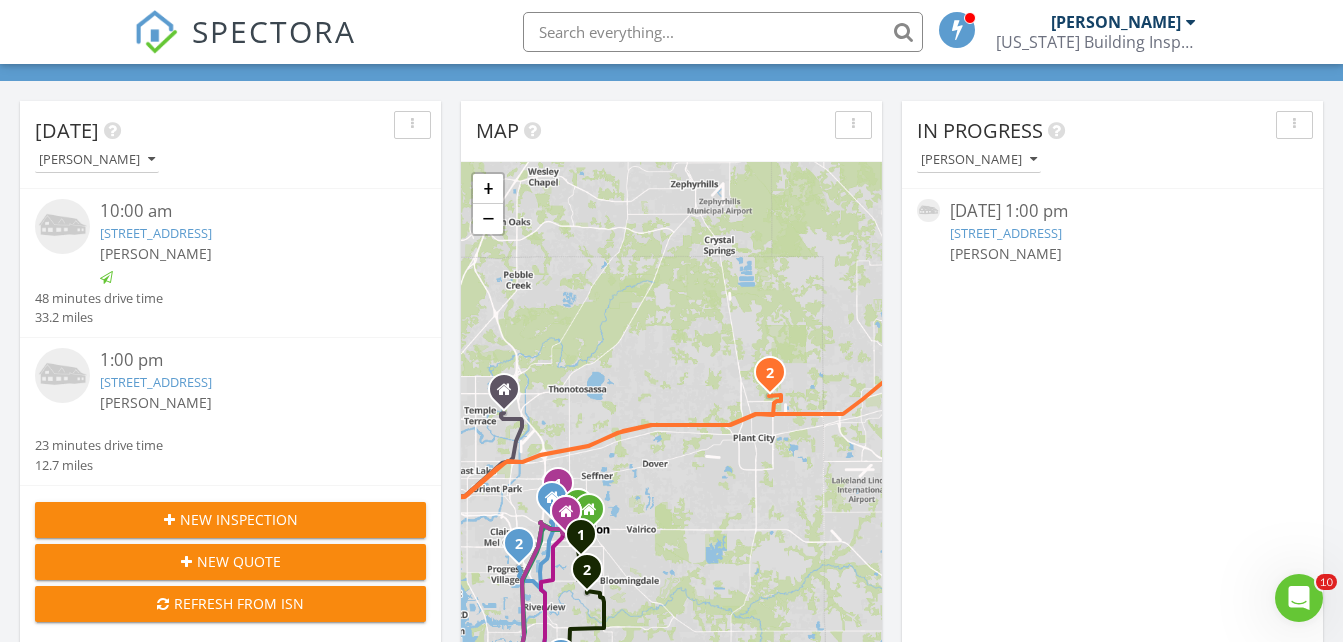 click on "2750 Edenwood St, Clearwater, FL 33759" at bounding box center (156, 382) 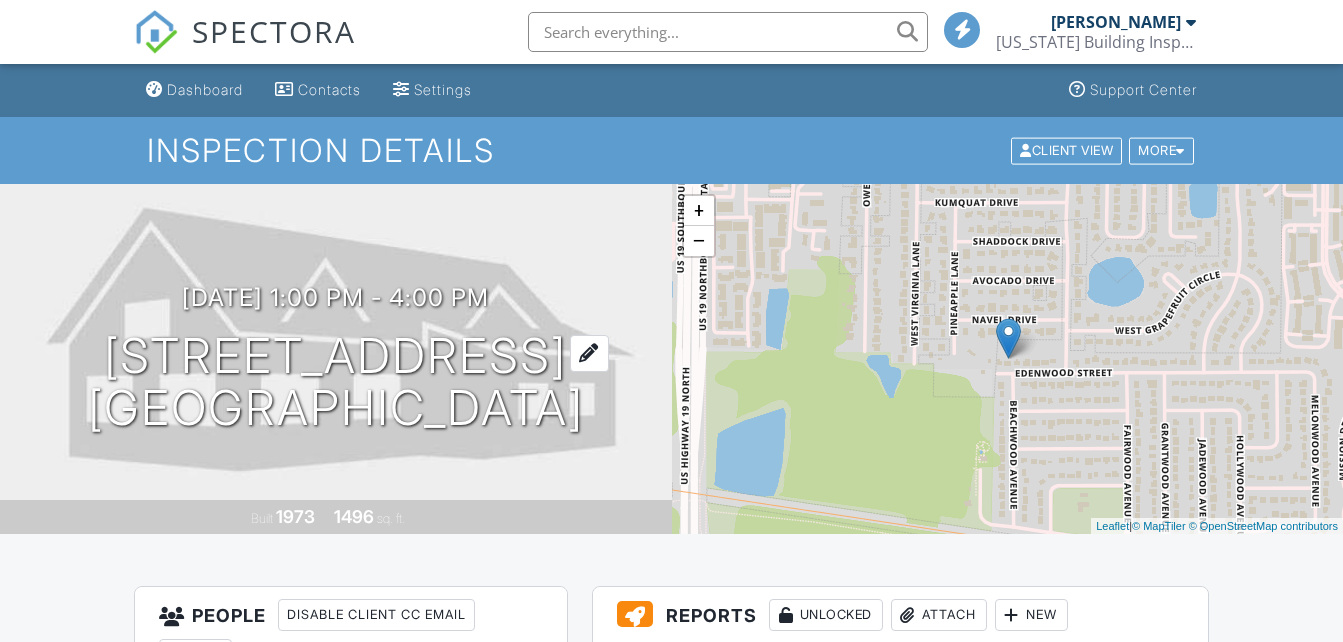 scroll, scrollTop: 0, scrollLeft: 0, axis: both 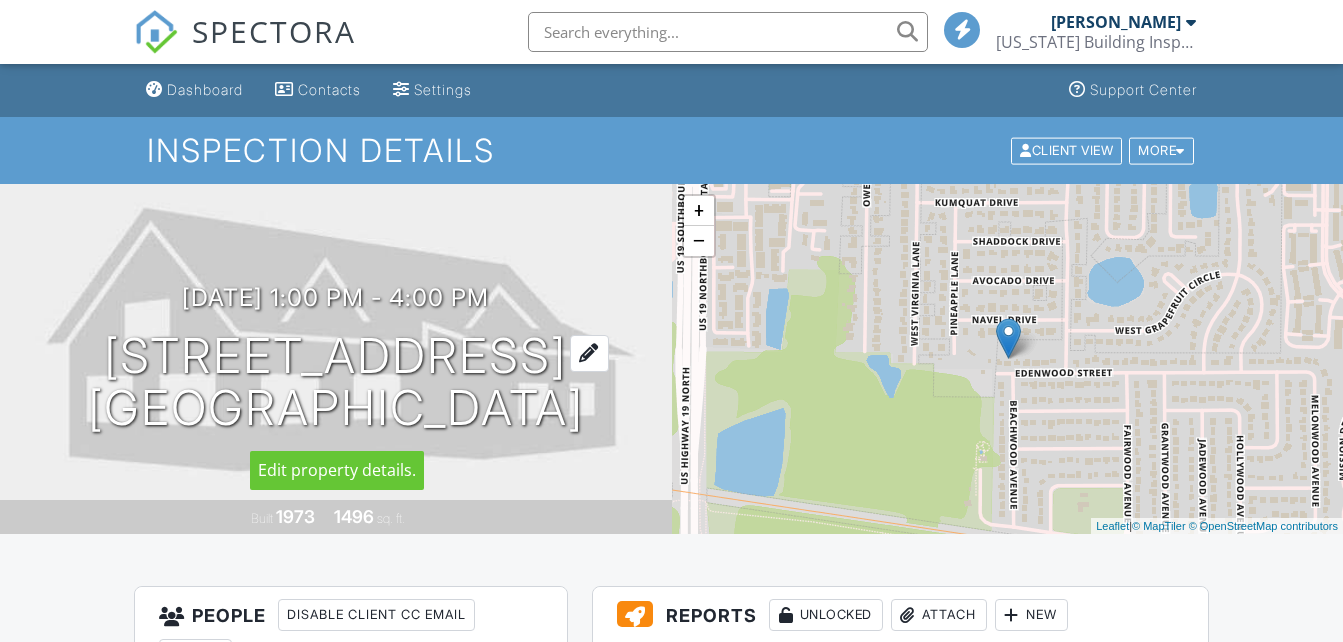 click at bounding box center [589, 353] 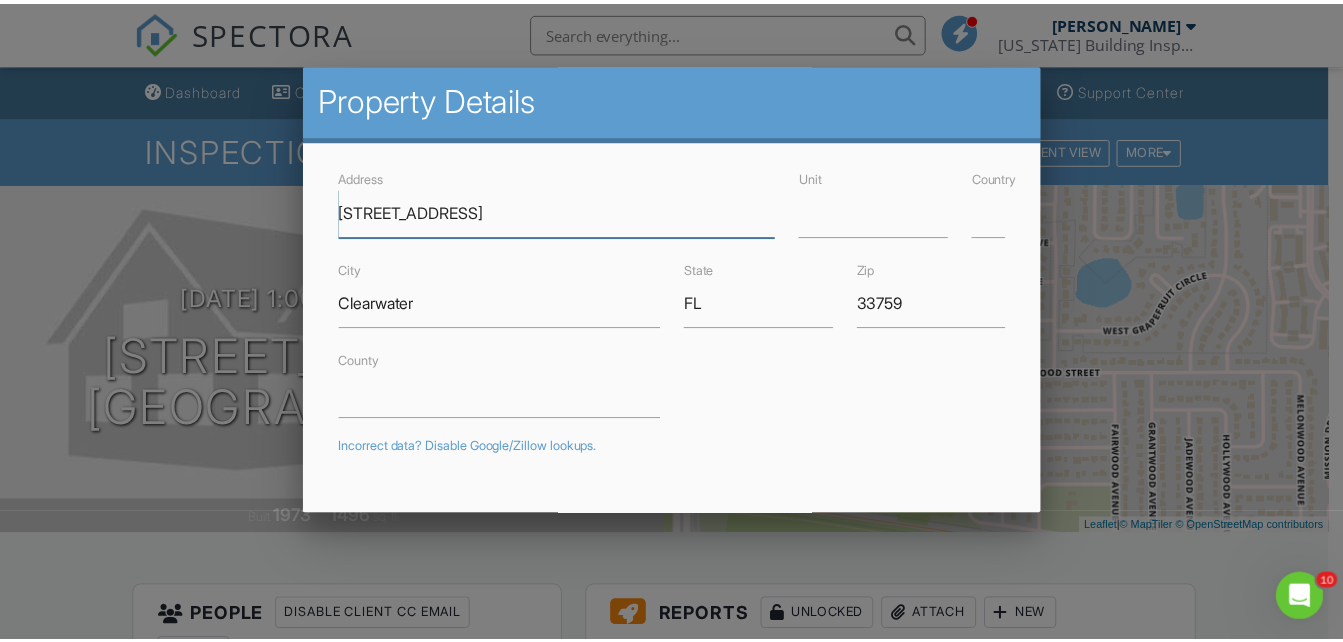scroll, scrollTop: 0, scrollLeft: 0, axis: both 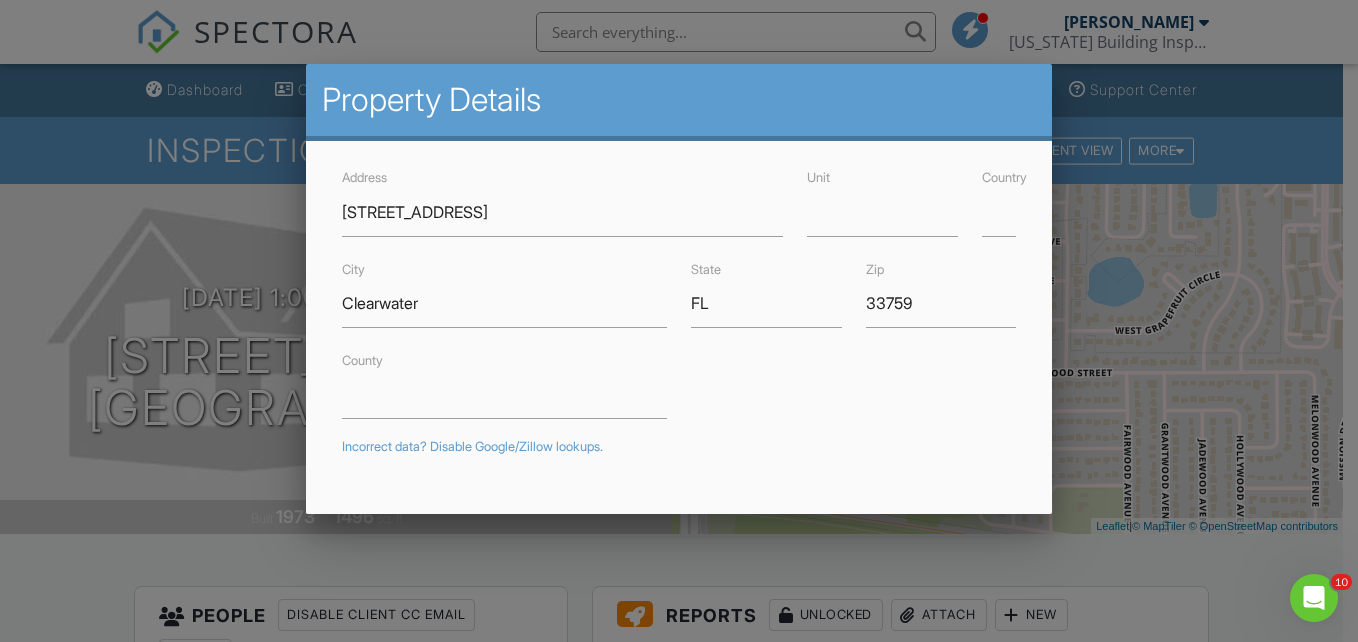 click at bounding box center [679, 301] 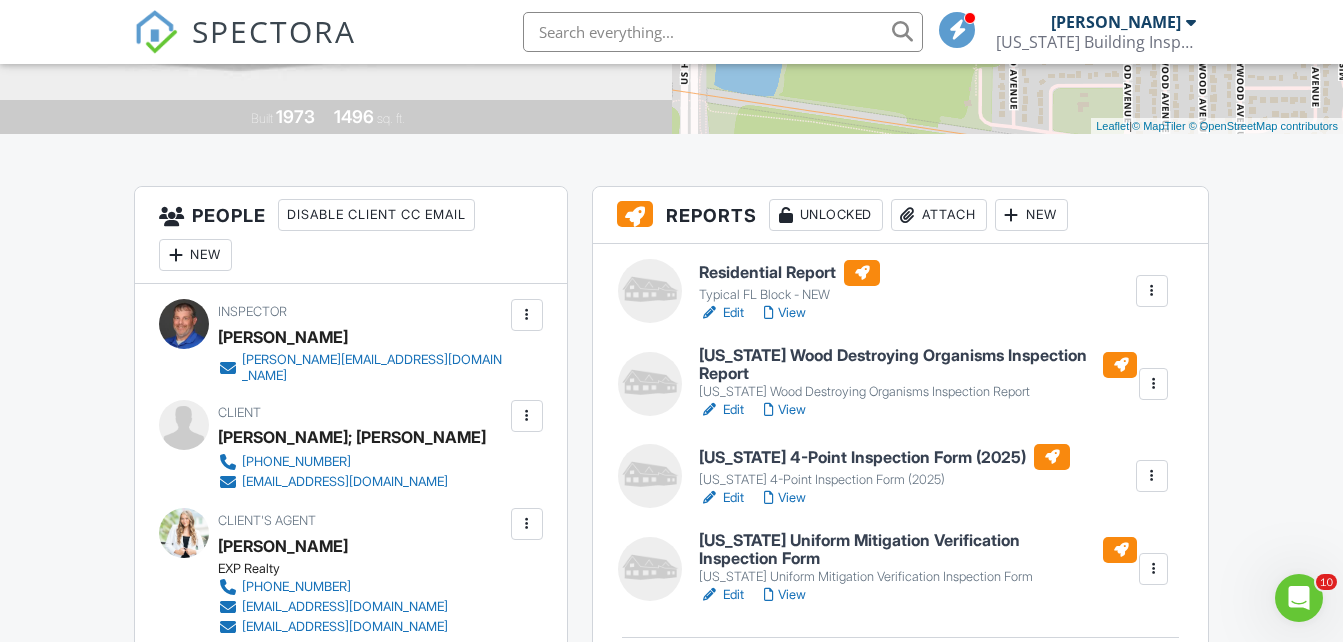 scroll, scrollTop: 500, scrollLeft: 0, axis: vertical 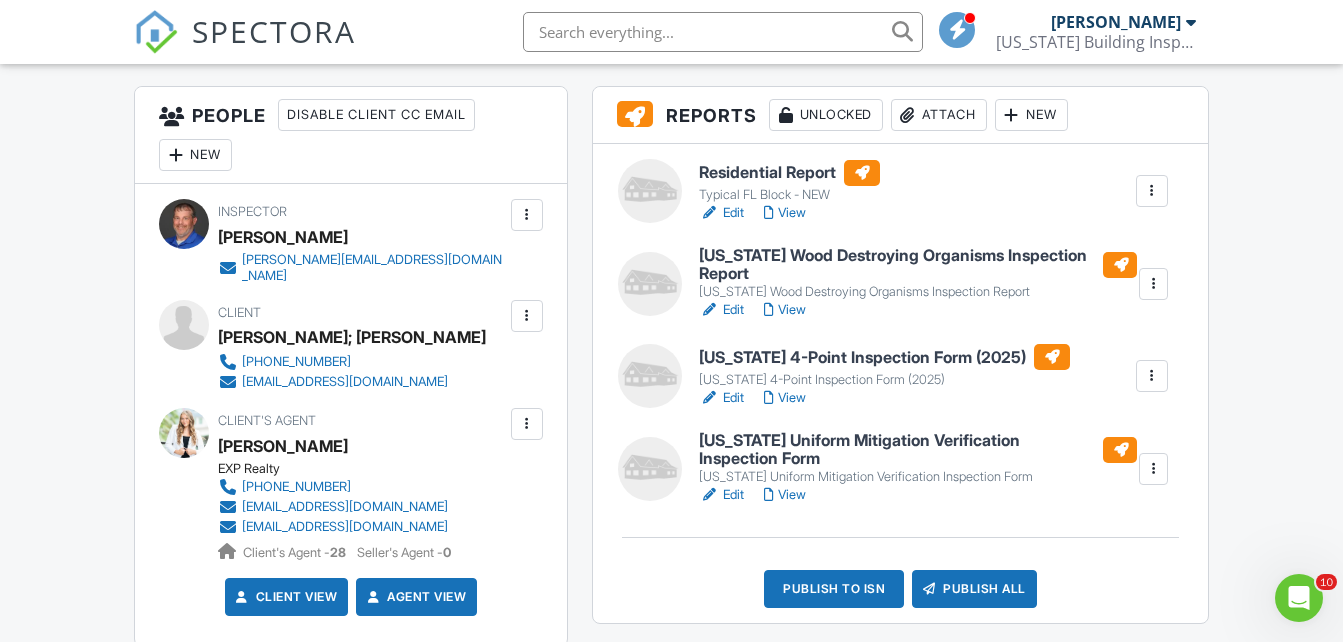 click on "Edit" at bounding box center (721, 310) 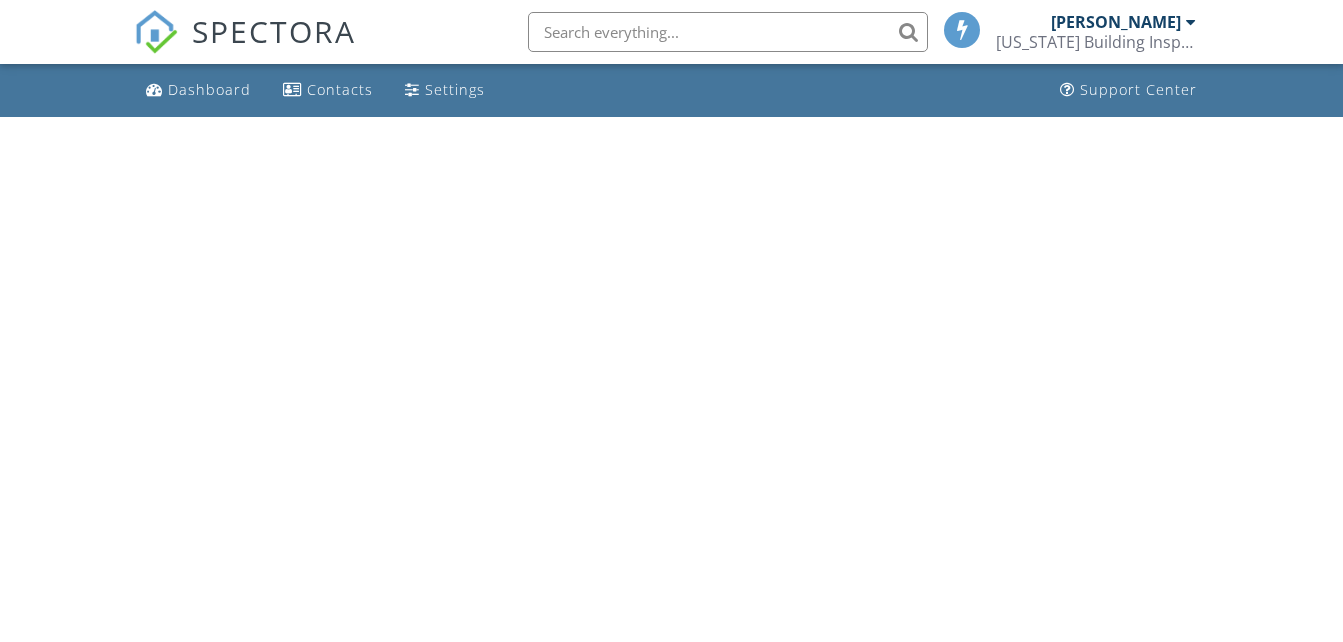 scroll, scrollTop: 0, scrollLeft: 0, axis: both 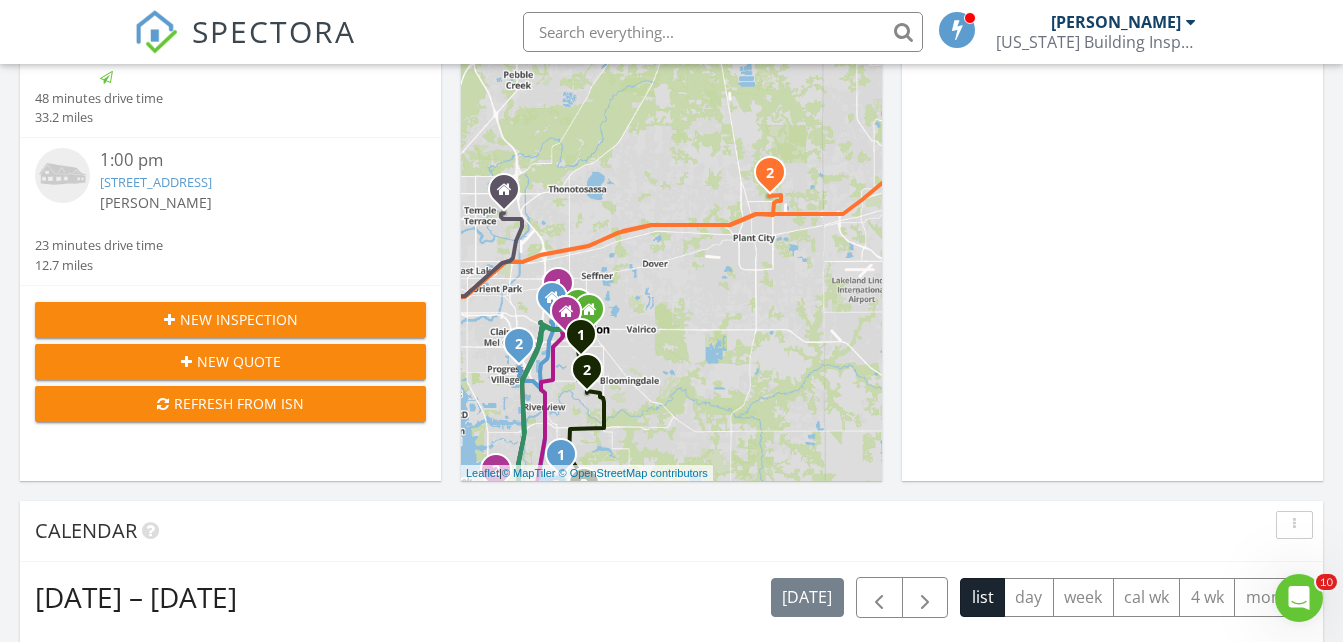 click on "[STREET_ADDRESS]" at bounding box center [156, 182] 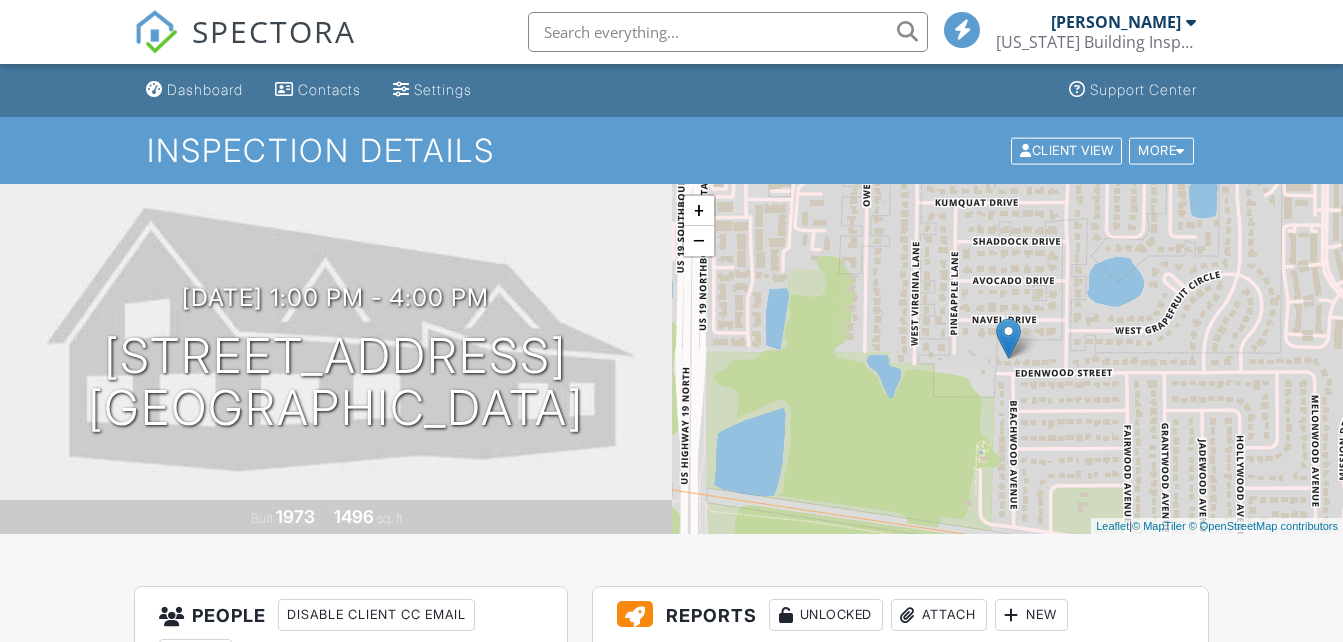 scroll, scrollTop: 267, scrollLeft: 0, axis: vertical 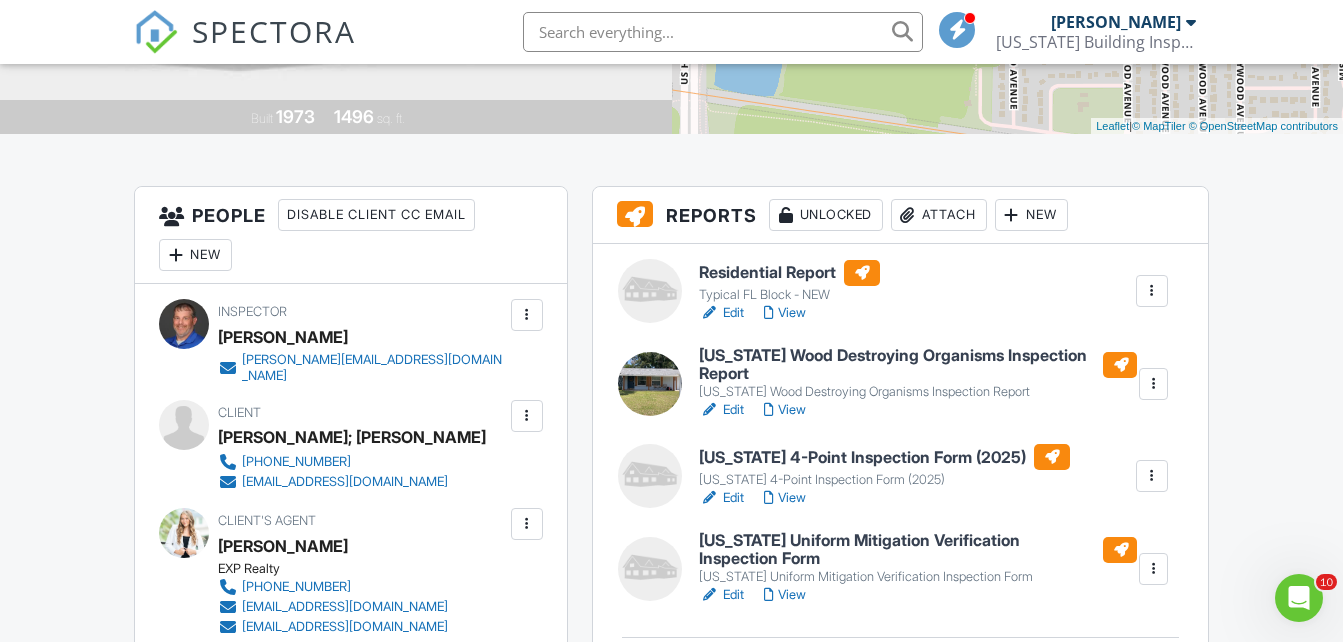 click on "Edit" at bounding box center (721, 498) 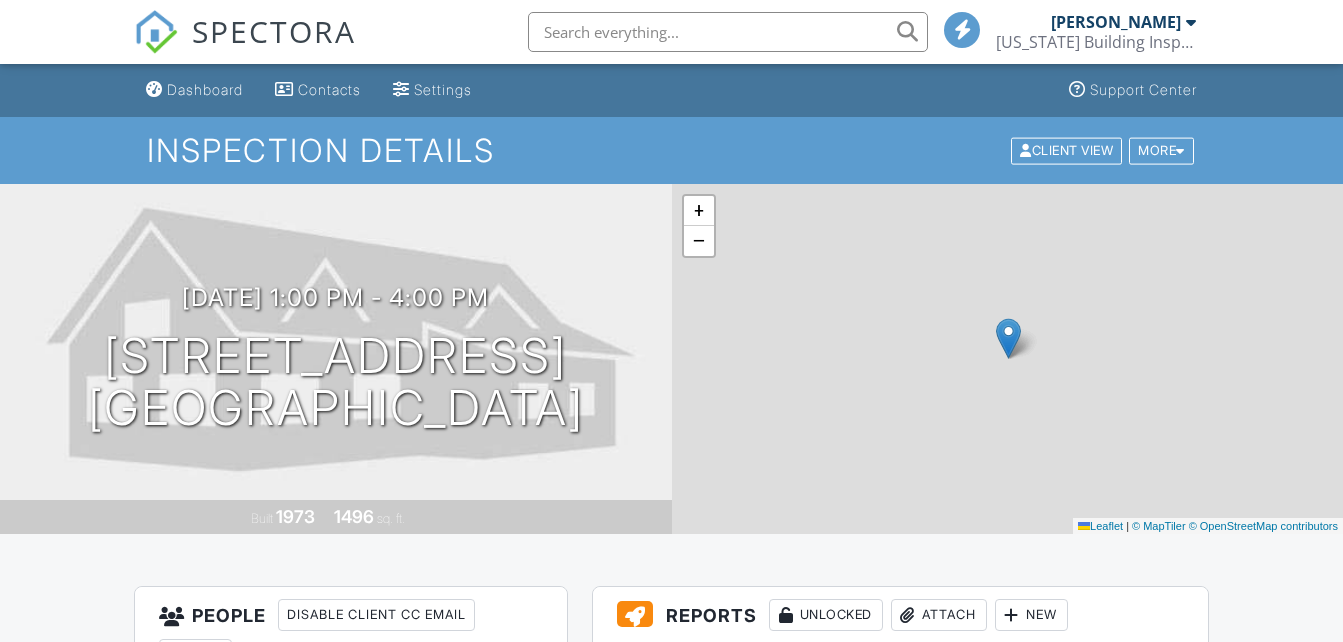 scroll, scrollTop: 0, scrollLeft: 0, axis: both 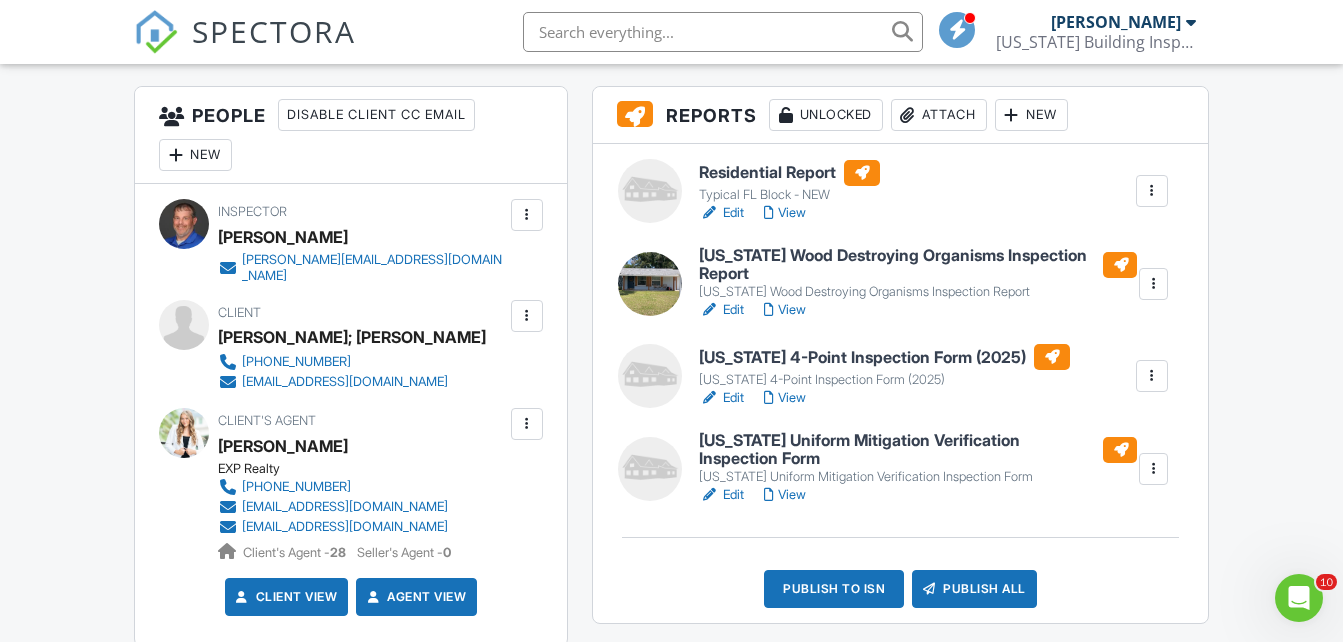 click at bounding box center [709, 398] 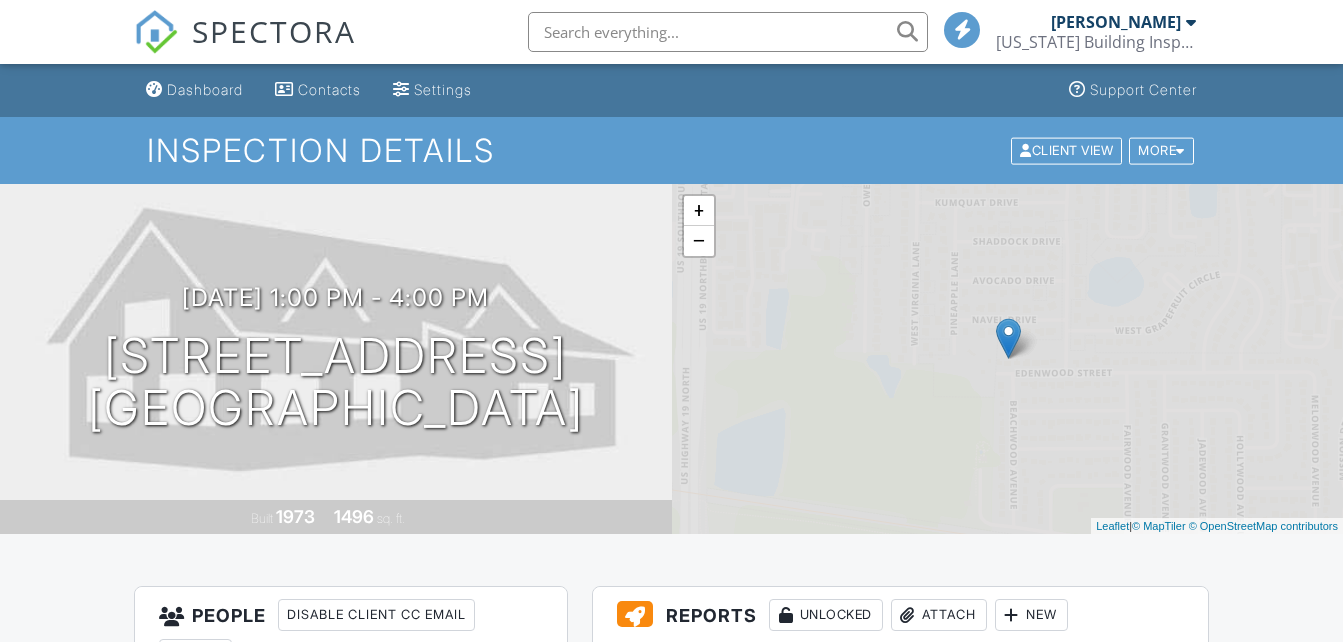 scroll, scrollTop: 0, scrollLeft: 0, axis: both 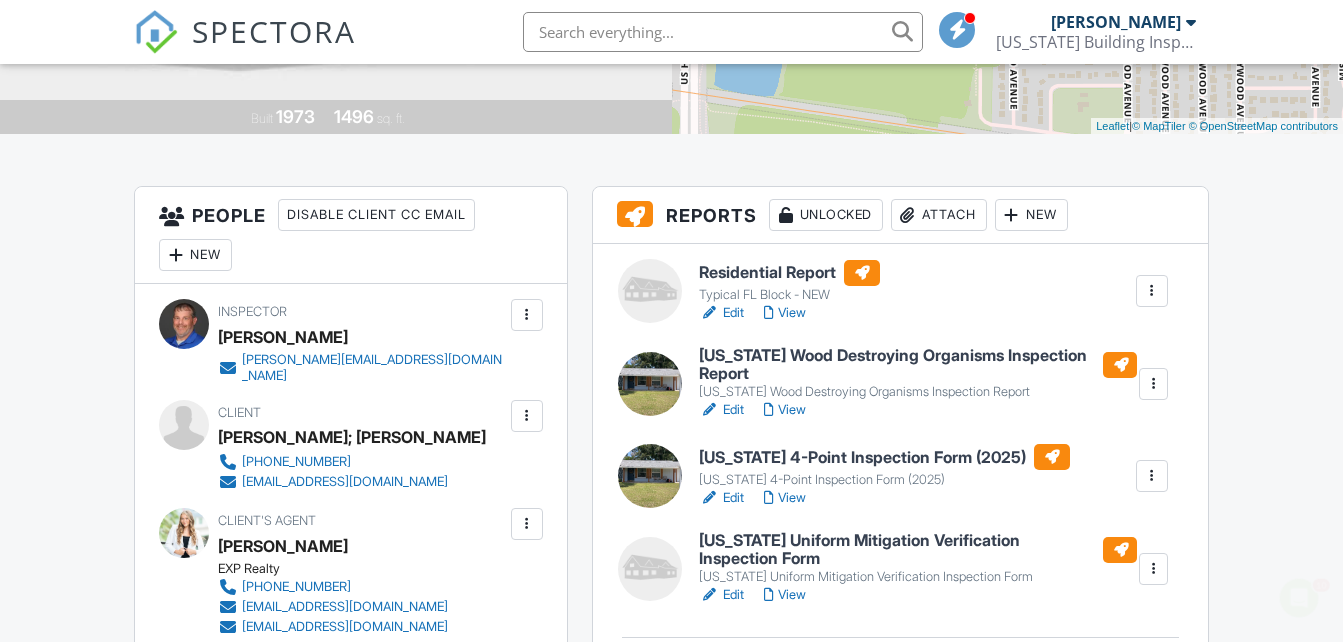 click on "Edit" at bounding box center [721, 595] 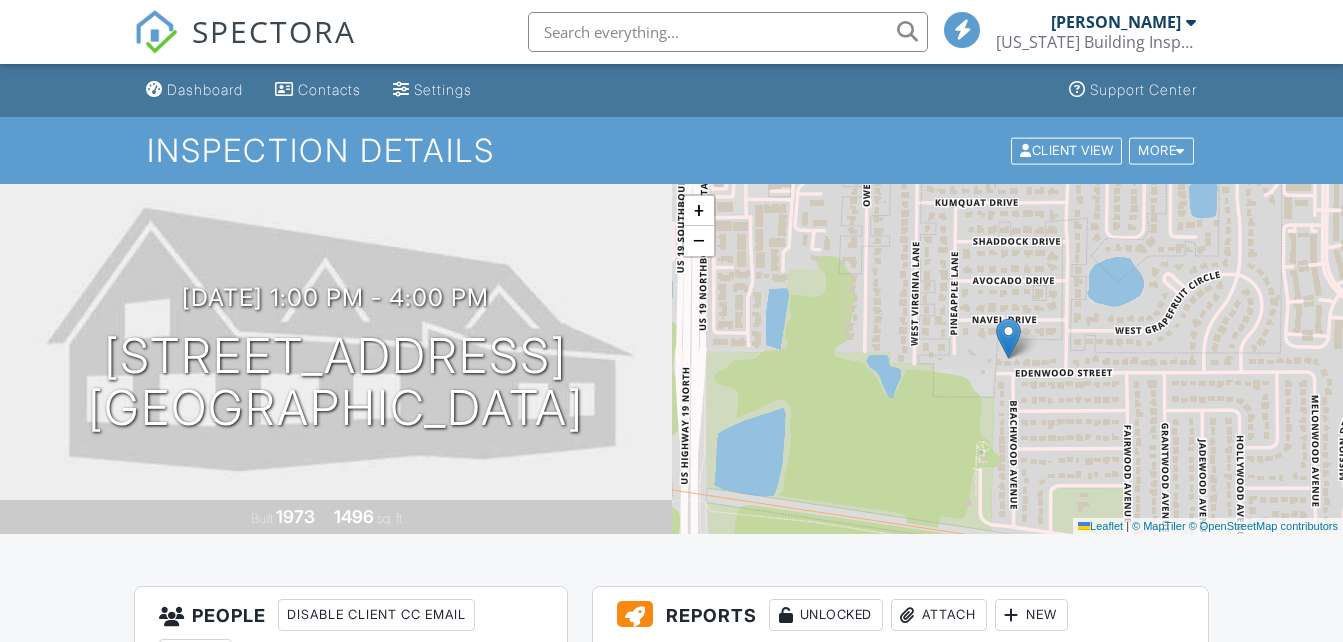 scroll, scrollTop: 0, scrollLeft: 0, axis: both 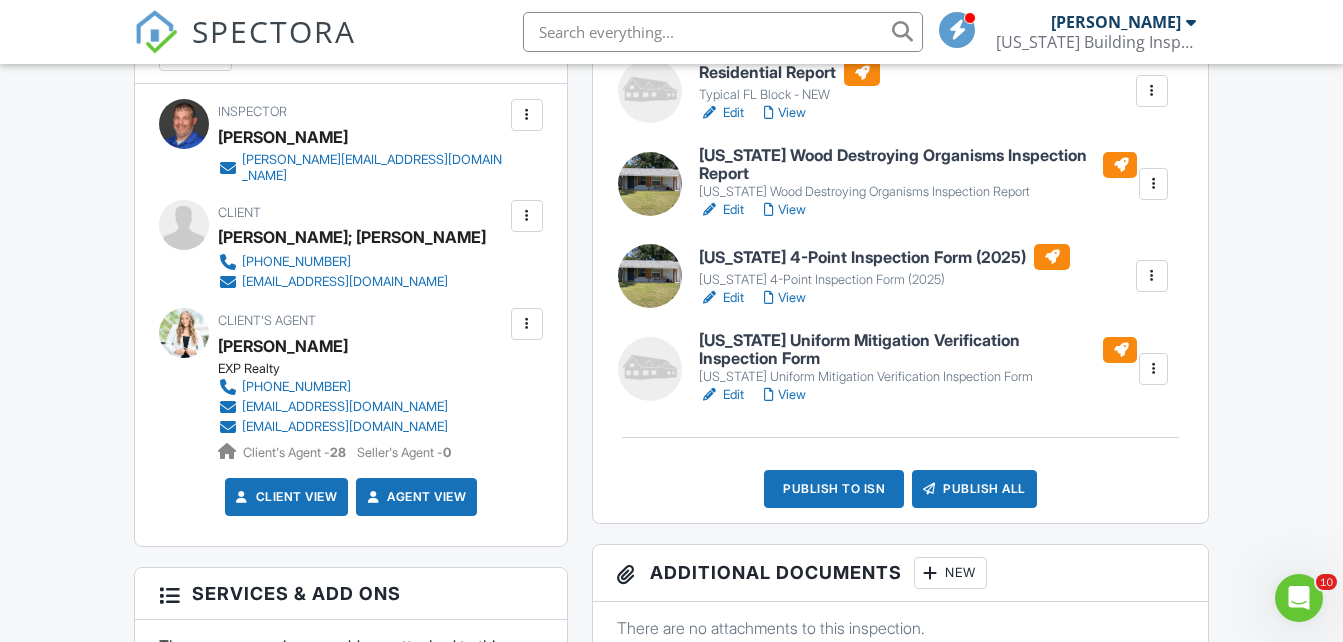 click on "Edit" at bounding box center (721, 395) 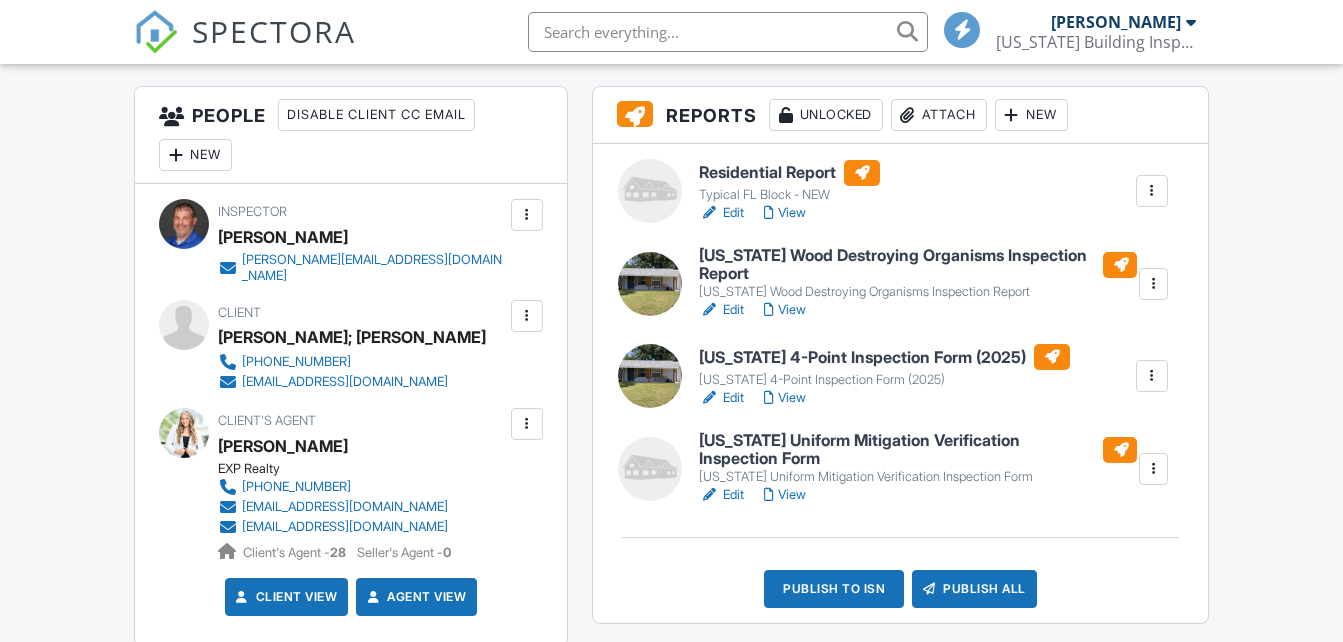 scroll, scrollTop: 500, scrollLeft: 0, axis: vertical 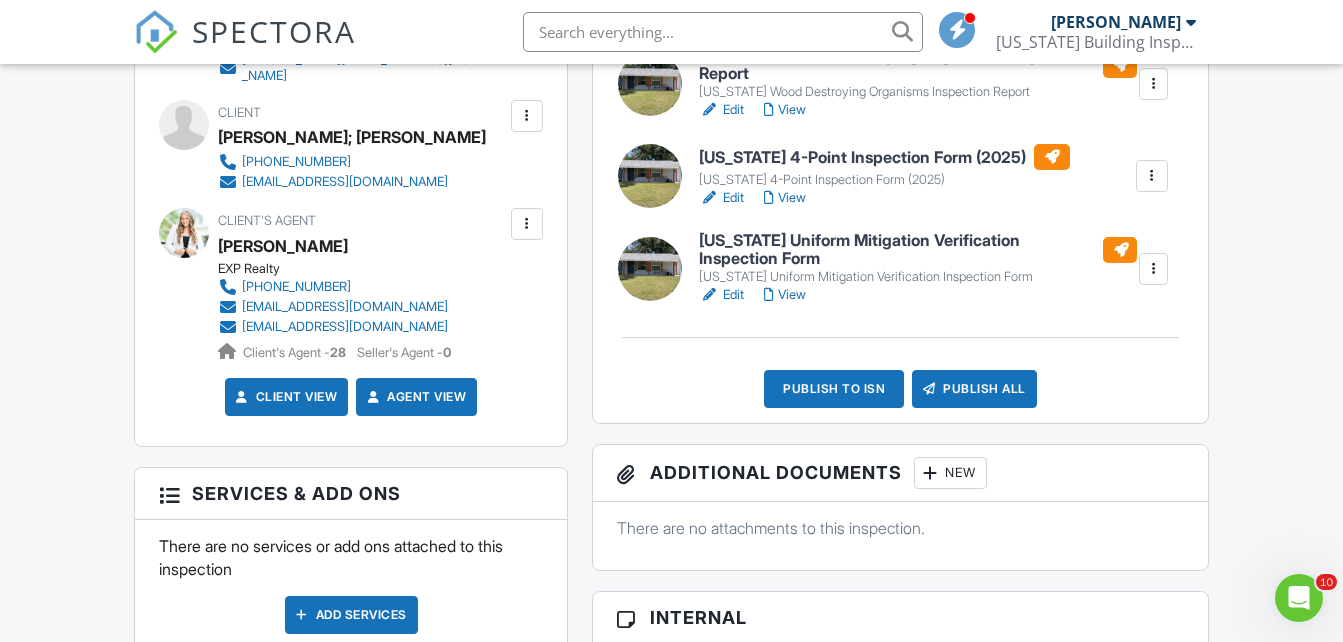 drag, startPoint x: 484, startPoint y: 119, endPoint x: 224, endPoint y: 131, distance: 260.27676 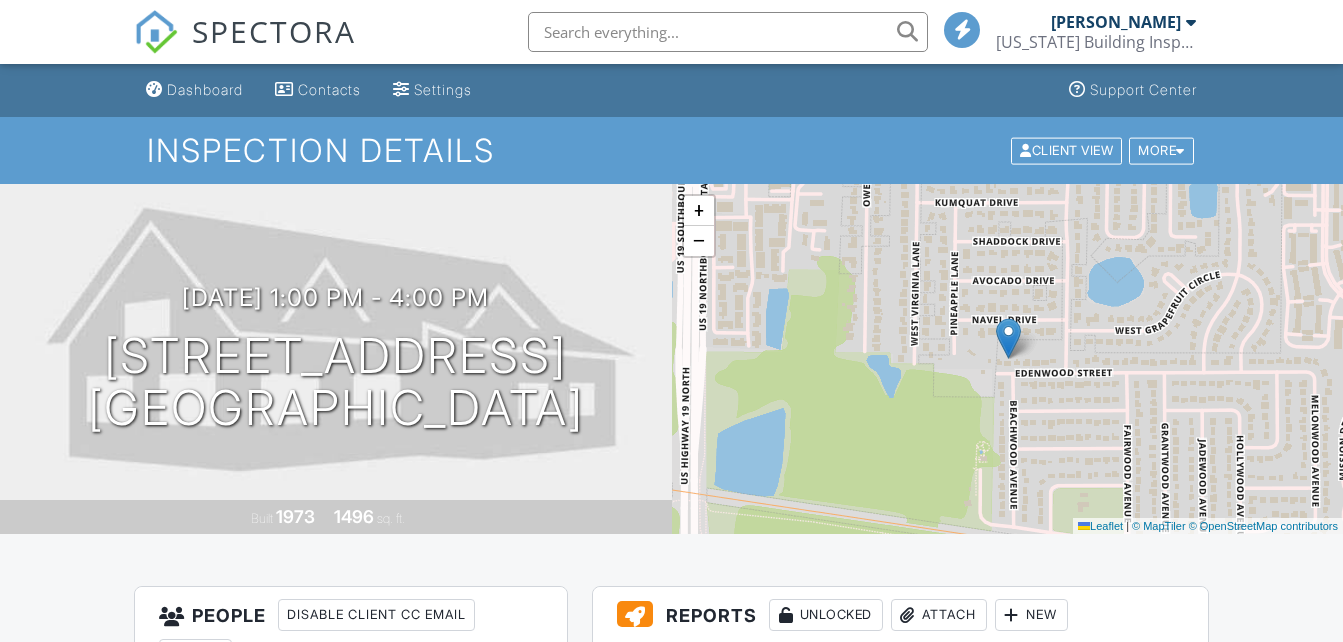 scroll, scrollTop: 600, scrollLeft: 0, axis: vertical 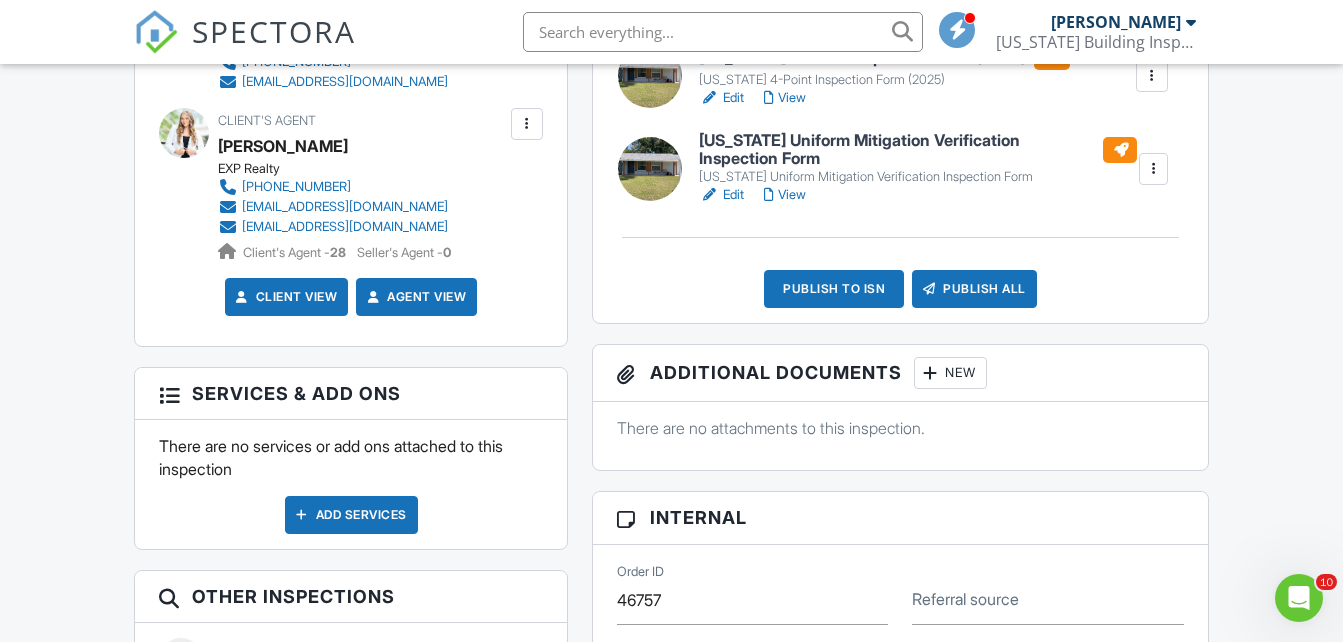 click on "Publish to ISN" at bounding box center [834, 289] 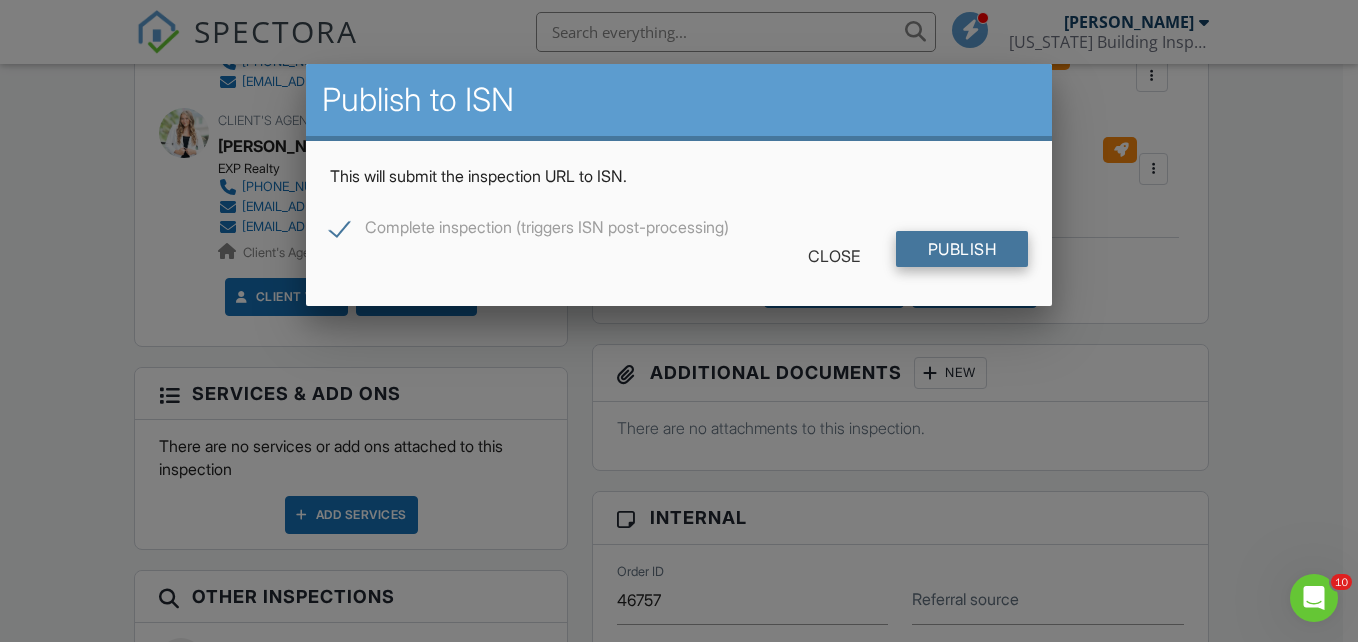 click on "Publish" at bounding box center [962, 249] 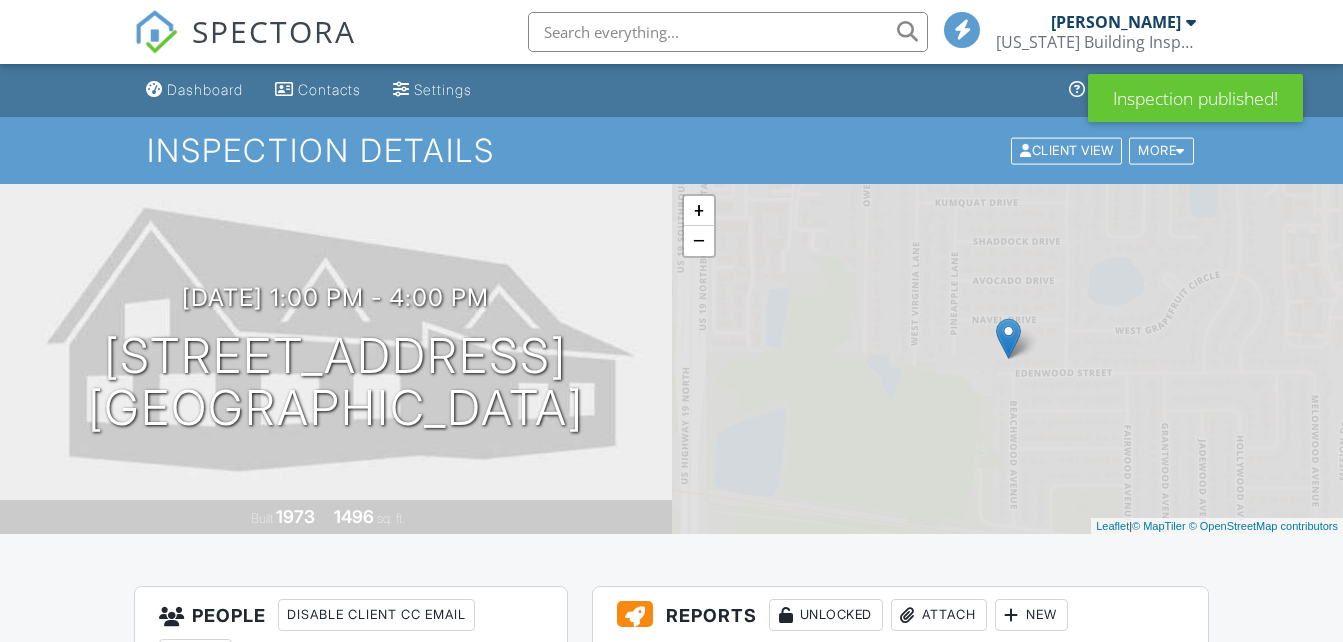 scroll, scrollTop: 0, scrollLeft: 0, axis: both 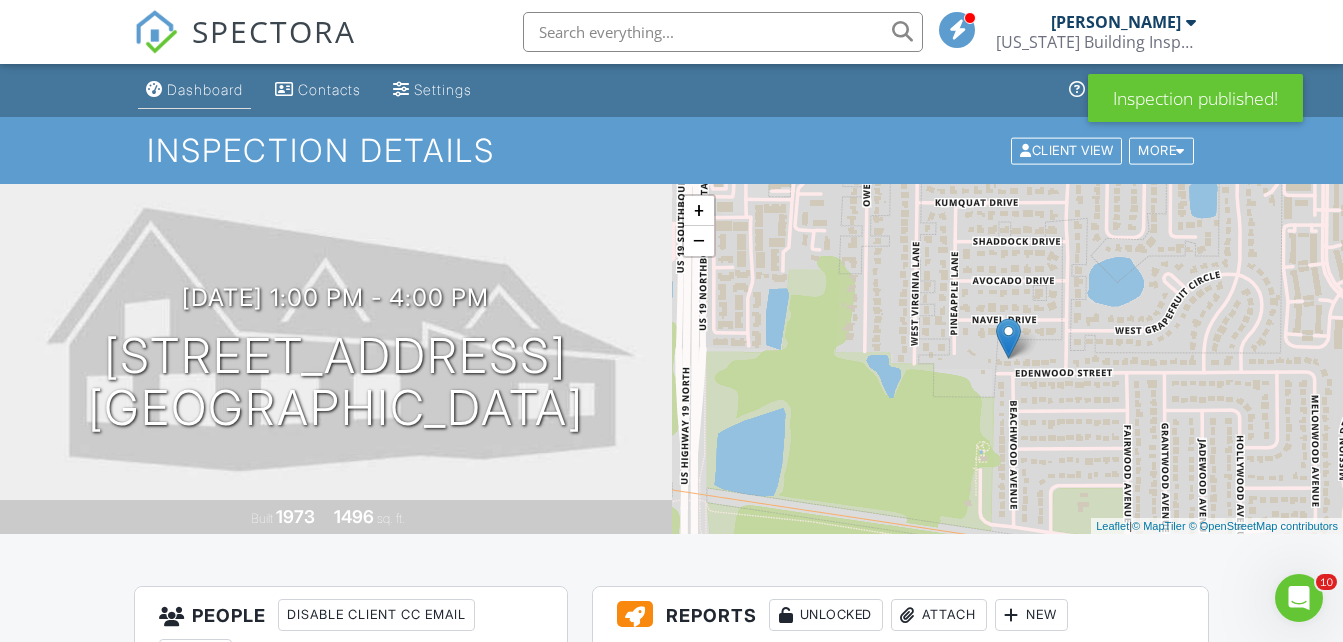 click on "Dashboard" at bounding box center [205, 89] 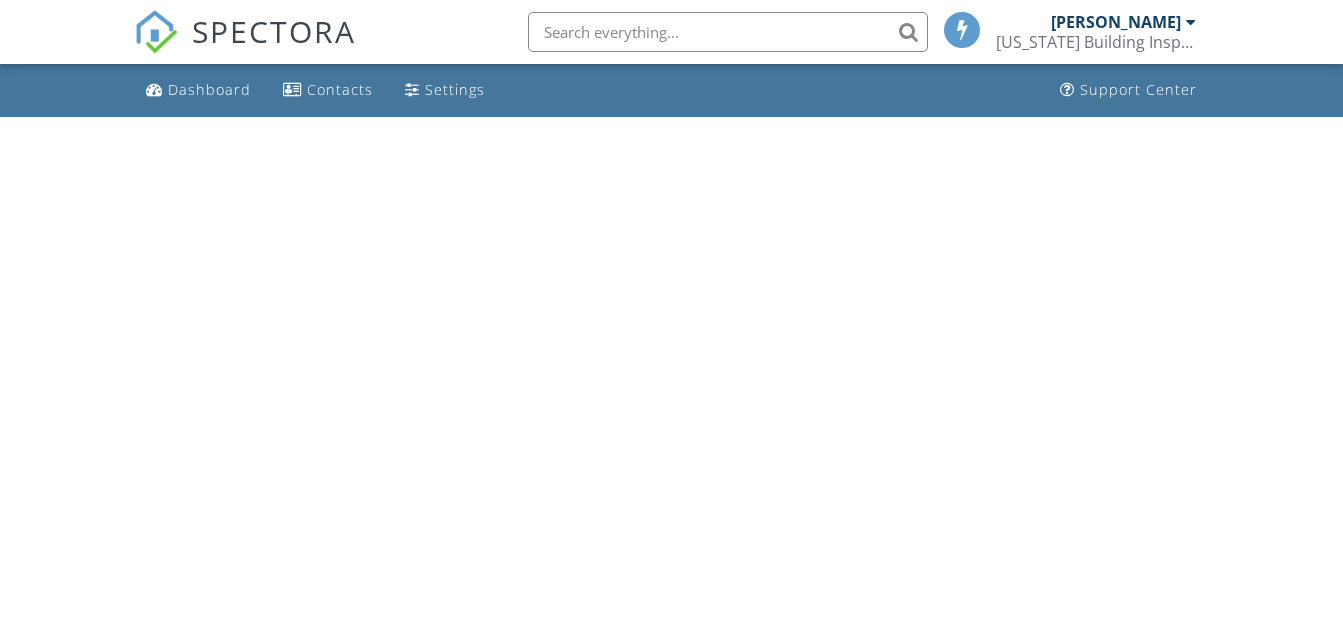 scroll, scrollTop: 0, scrollLeft: 0, axis: both 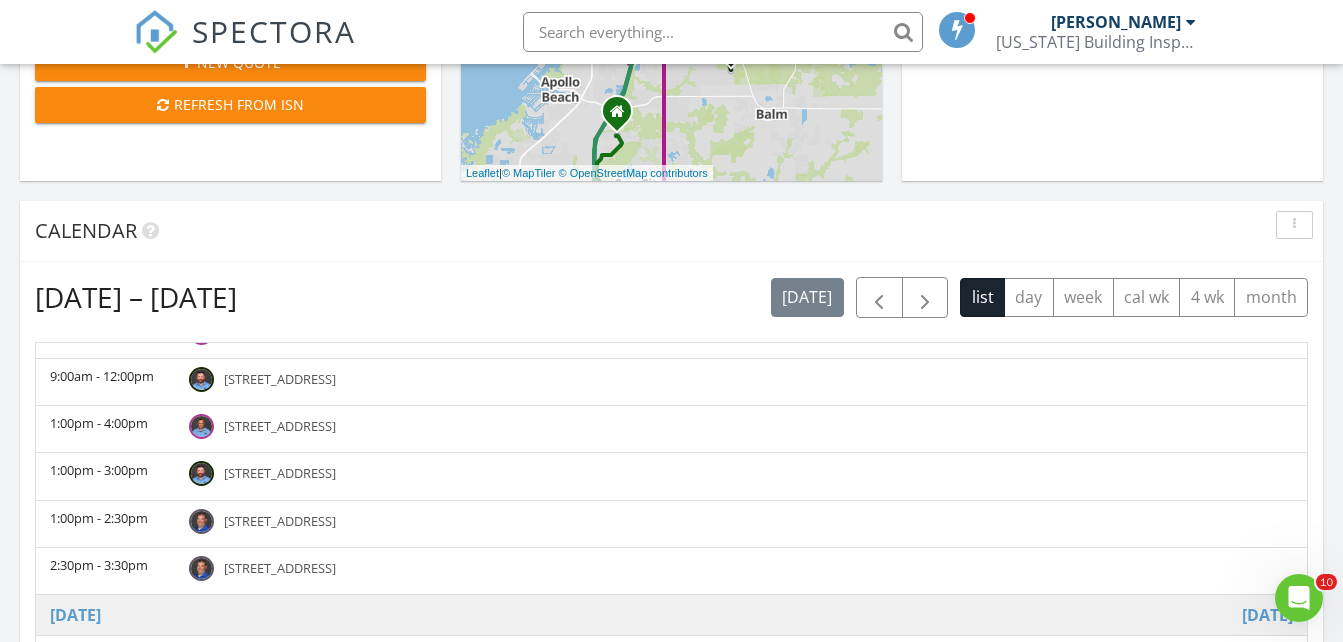 click on "9615 N 13th St Unit A, Tampa 33612" at bounding box center (280, 521) 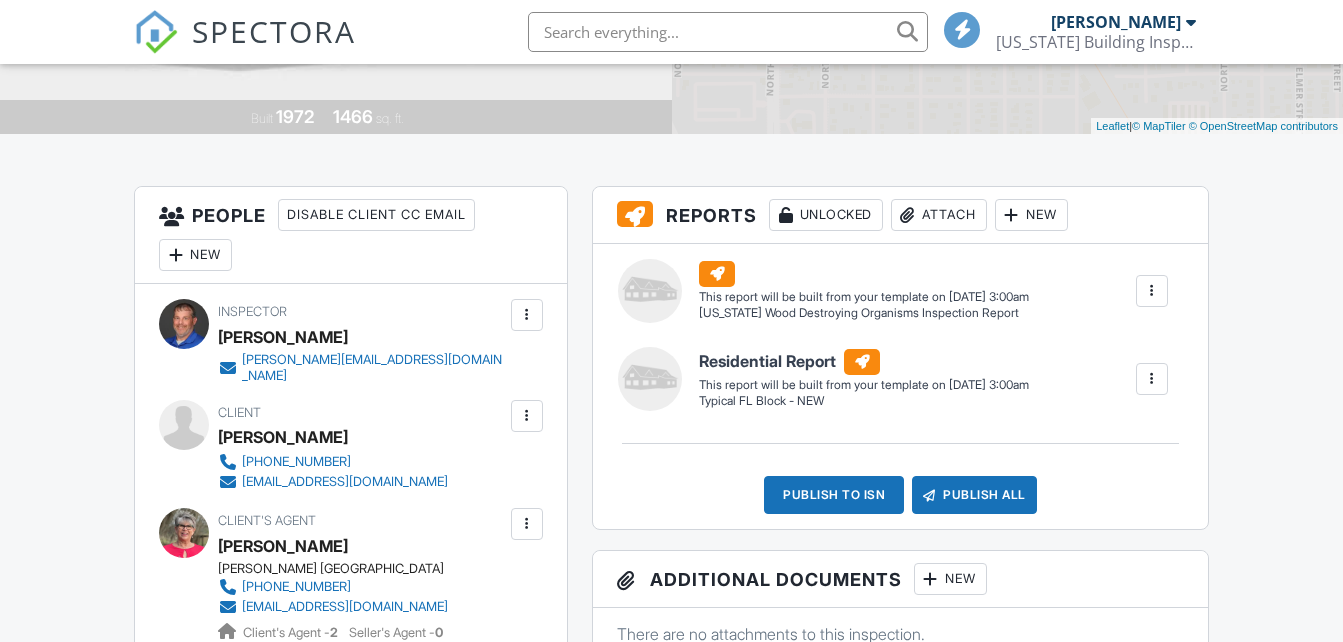 scroll, scrollTop: 400, scrollLeft: 0, axis: vertical 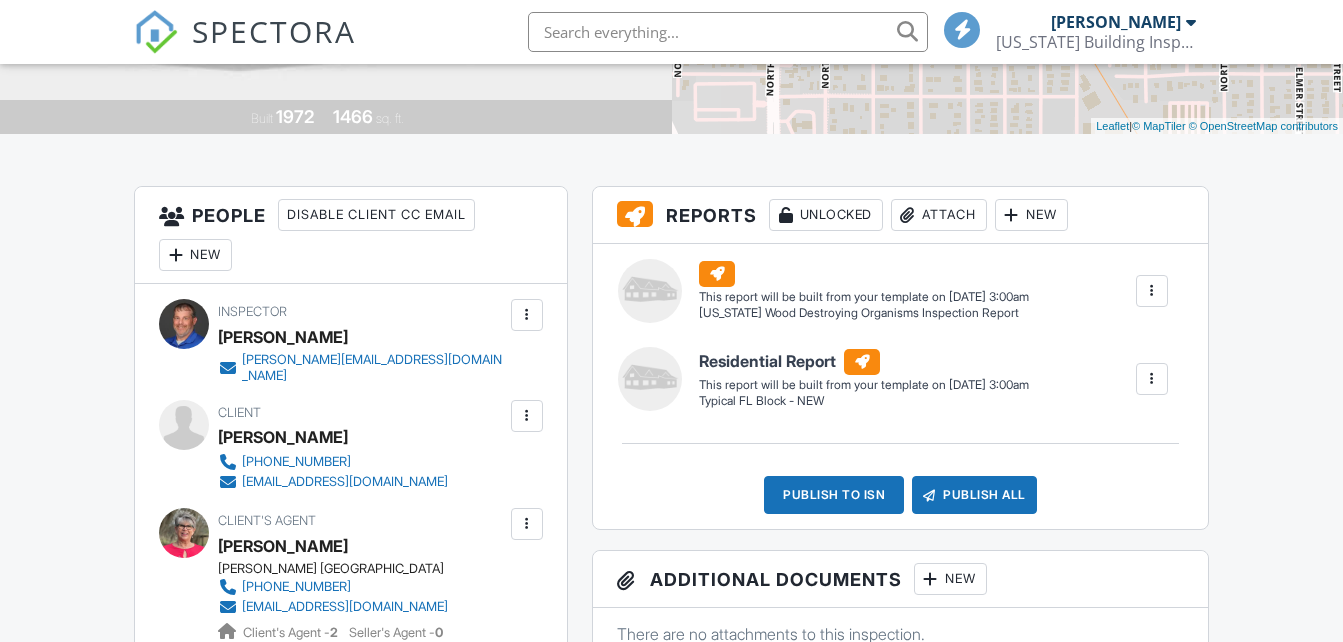 click on "New" at bounding box center (1031, 215) 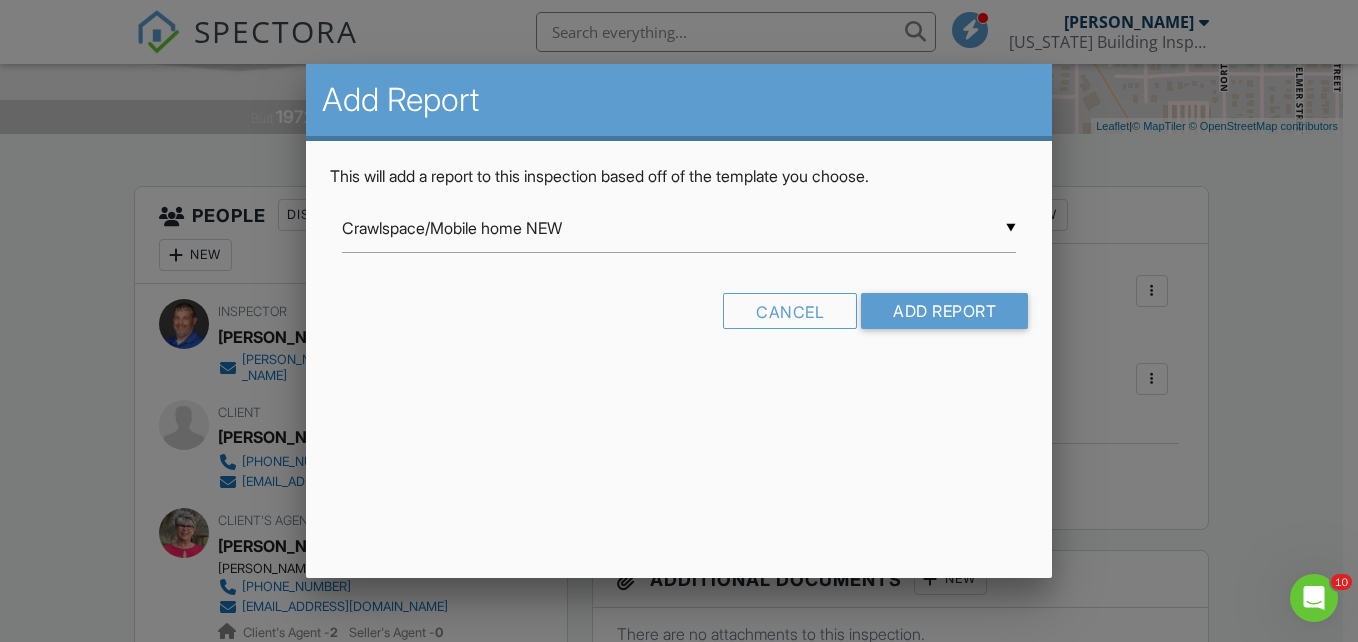 scroll, scrollTop: 0, scrollLeft: 0, axis: both 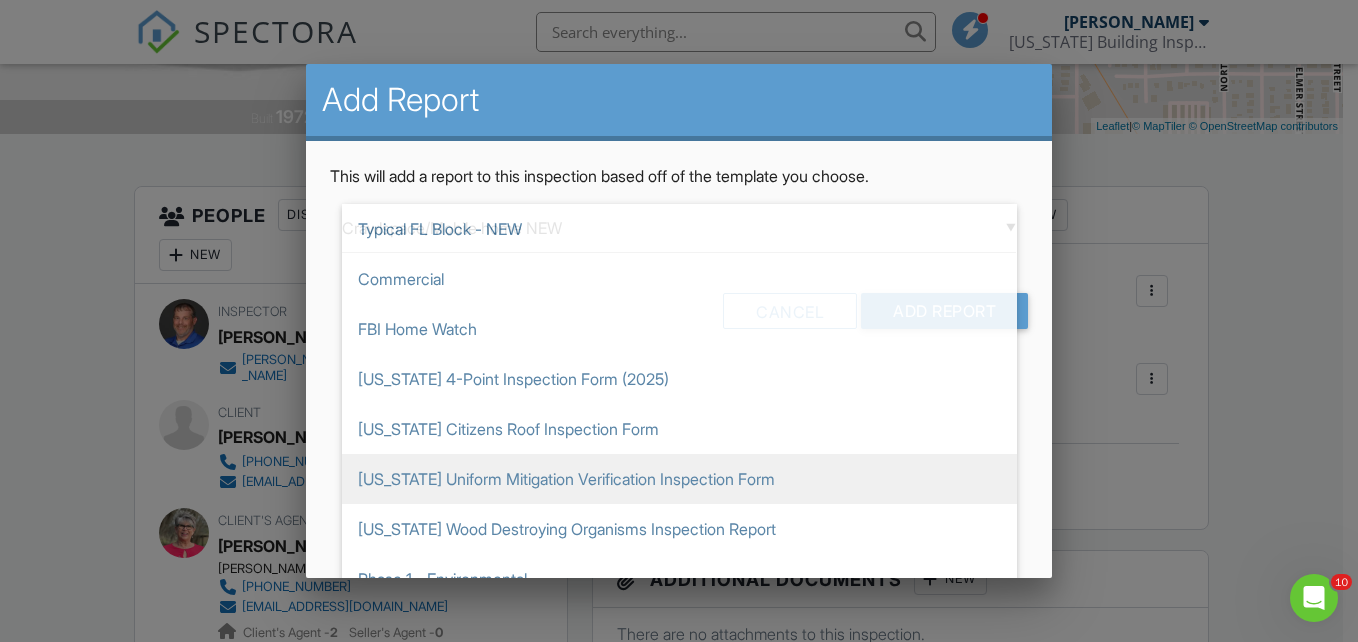 click on "[US_STATE] Uniform Mitigation Verification Inspection Form" at bounding box center (679, 479) 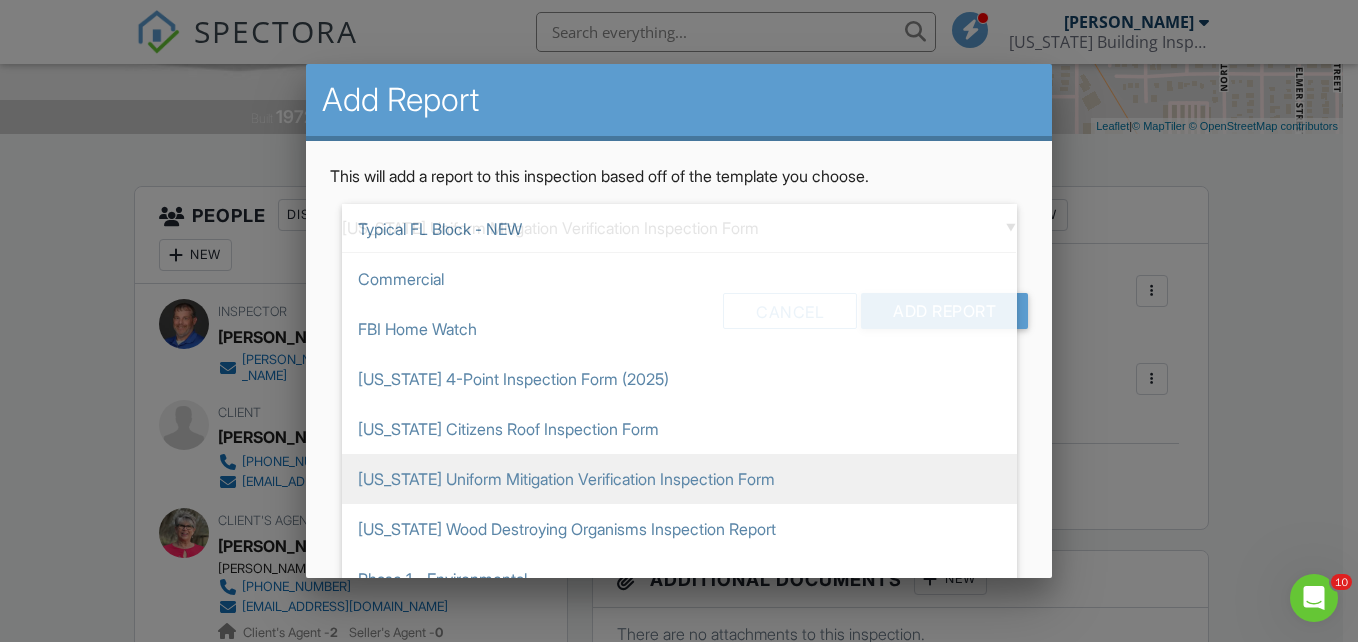 scroll, scrollTop: 862, scrollLeft: 0, axis: vertical 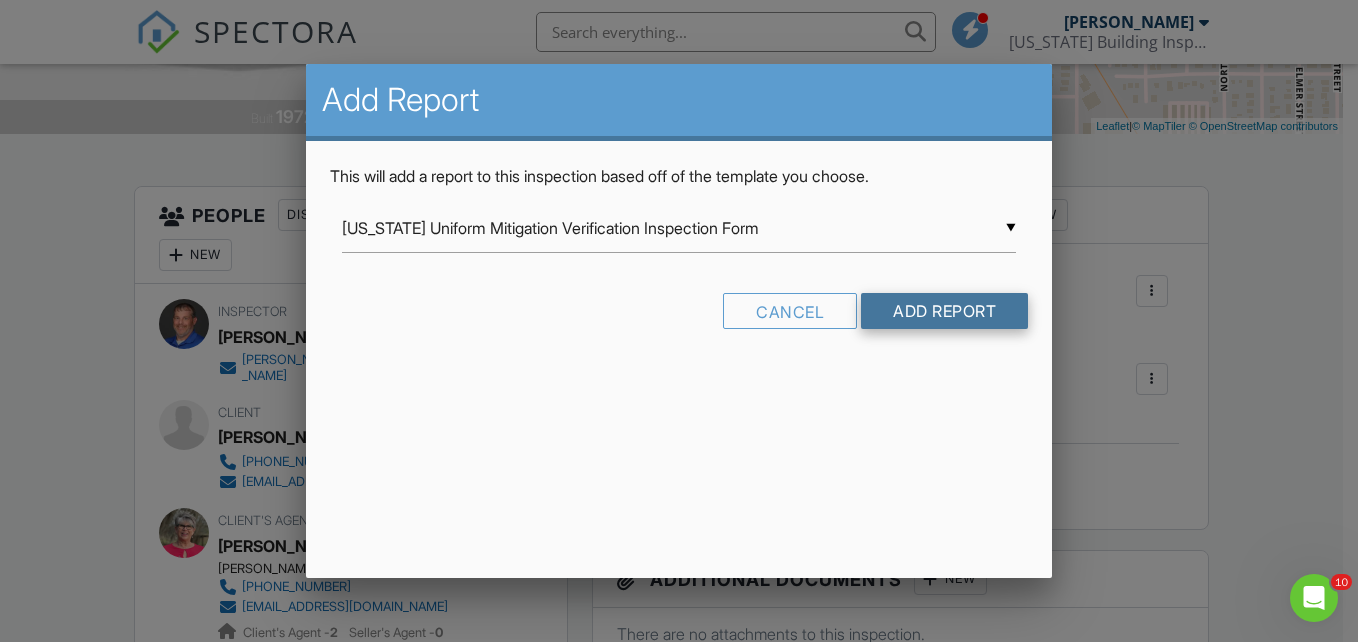 click on "Add Report" at bounding box center (944, 311) 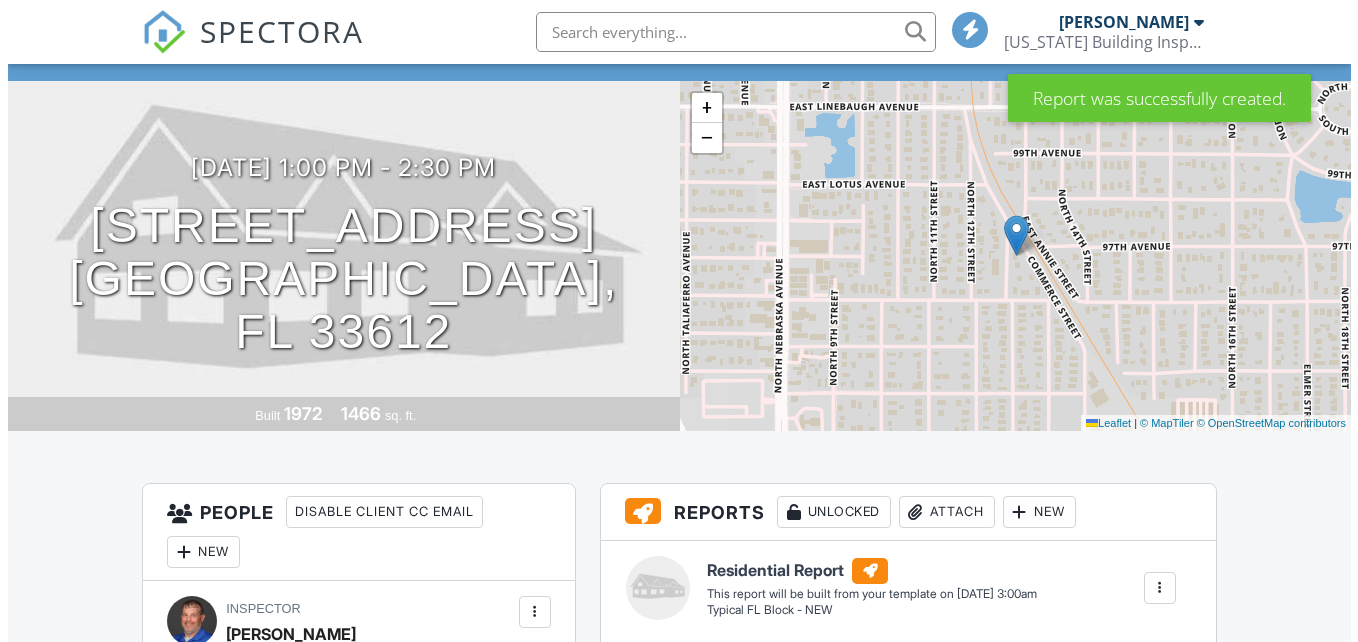 scroll, scrollTop: 300, scrollLeft: 0, axis: vertical 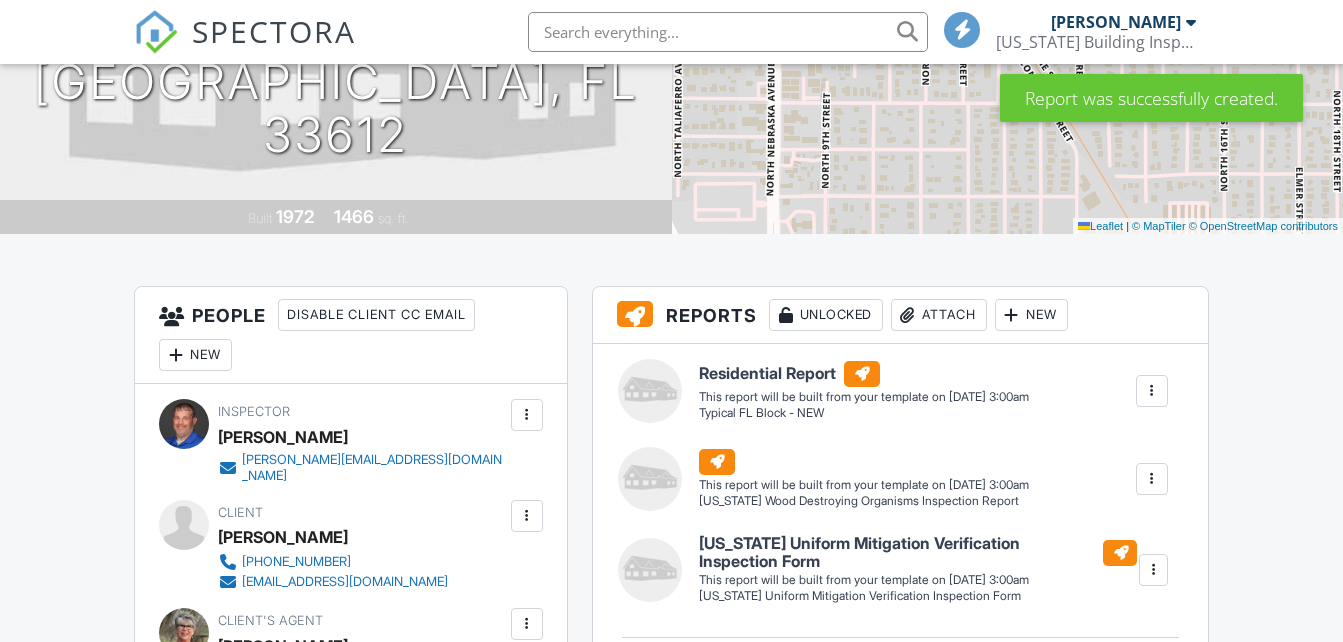 click on "New" at bounding box center [1031, 315] 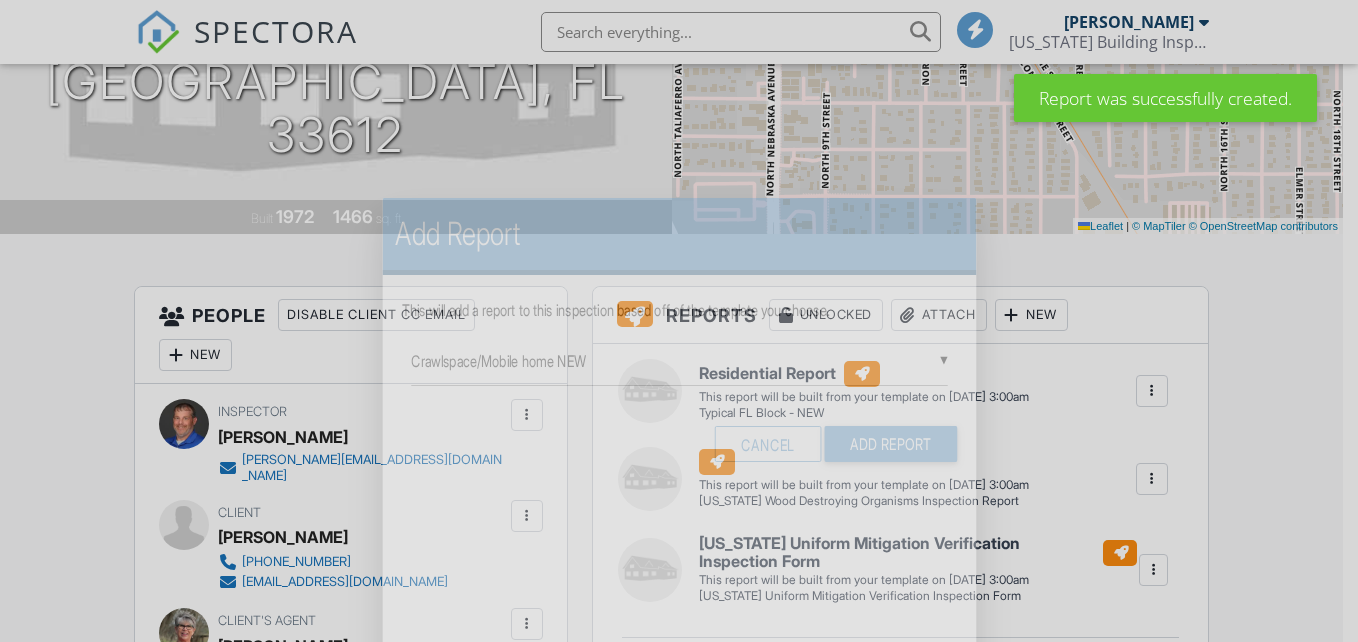 scroll, scrollTop: 0, scrollLeft: 0, axis: both 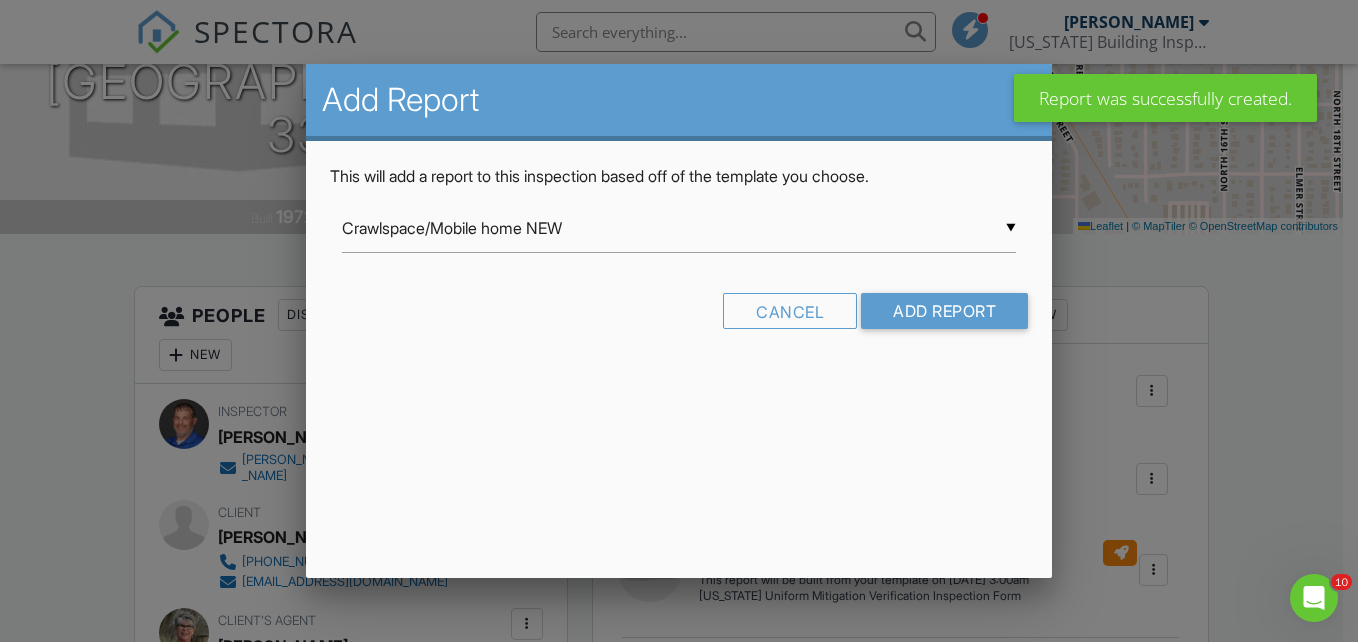 click on "▼ Crawlspace/Mobile home NEW Crawlspace/Mobile home NEW Healthy Home Assessment  InterNACHI Commercial Template LBP Inspection Mold Protocol Only New Construction New Construction - New One Year Warranty NEW Post Storm Inspection Pre-Listing Quick Look  Spec Home New Townhouse NEW Typical FL Block Typical FL Block - Eng [Spanish] Typical FL Block - NEW Commercial FBI Home Watch  Florida 4-Point Inspection Form (2025) Florida Citizens Roof Inspection Form Florida Uniform Mitigation Verification Inspection Form  Florida Wood Destroying Organisms Inspection Report Phase 1 - Environmental  PRVC Sewer Lateral Inspection Site visit Thermography inspection Crawlspace/Mobile home NEW
Healthy Home Assessment
InterNACHI Commercial Template
LBP Inspection
Mold Protocol Only
New Construction
New Construction - New
One Year Warranty NEW
Post Storm Inspection
Pre-Listing Quick Look
Spec Home New
Townhouse NEW
Typical FL Block
Typical FL Block - Eng [Spanish]
Typical FL Block - NEW" at bounding box center (679, 228) 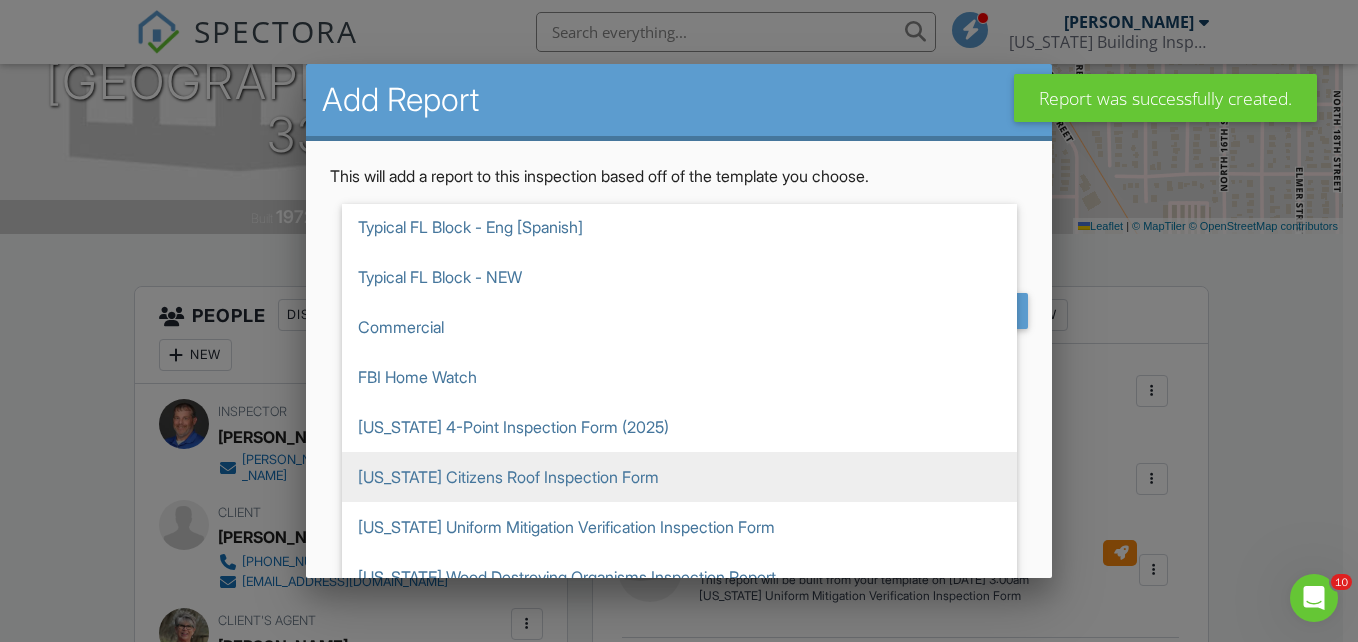 scroll, scrollTop: 700, scrollLeft: 0, axis: vertical 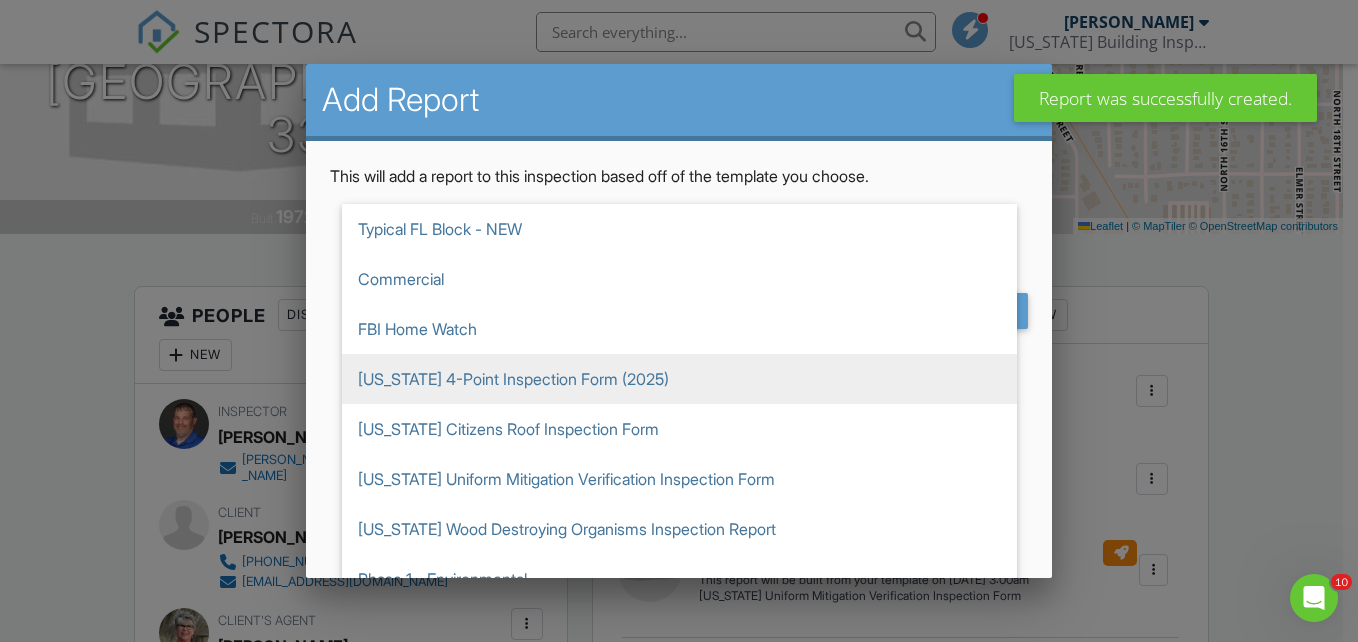 click on "Florida 4-Point Inspection Form (2025)" at bounding box center [679, 379] 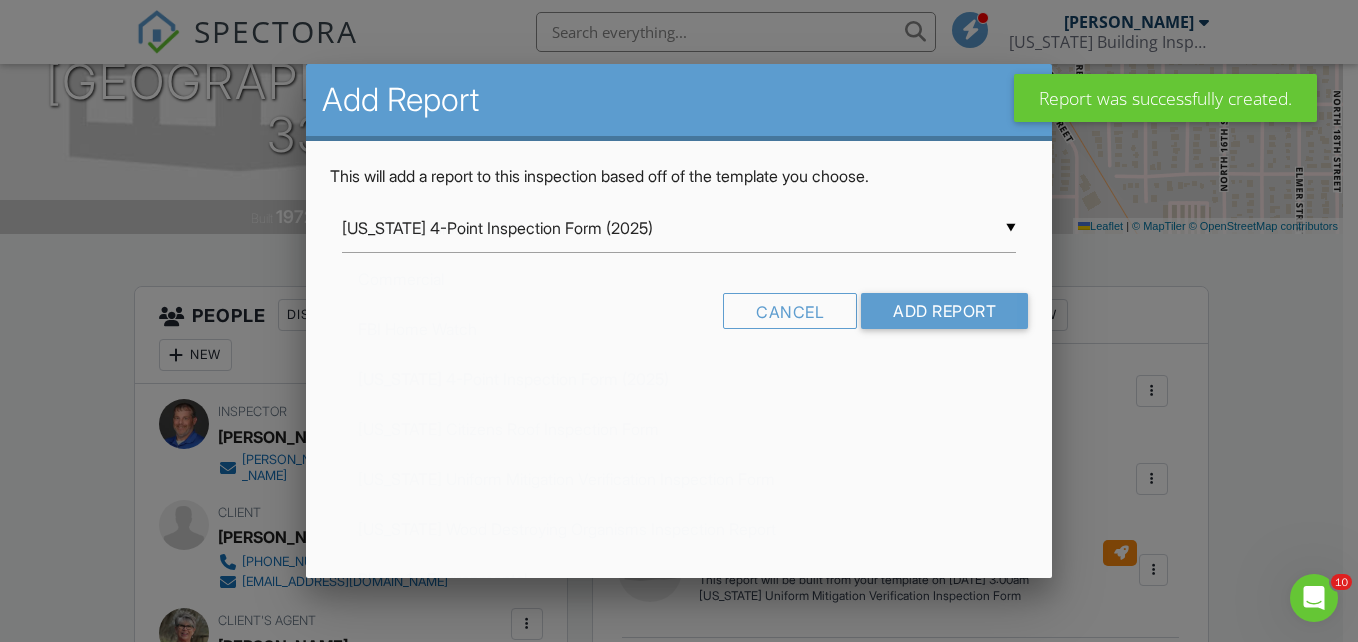 scroll, scrollTop: 0, scrollLeft: 0, axis: both 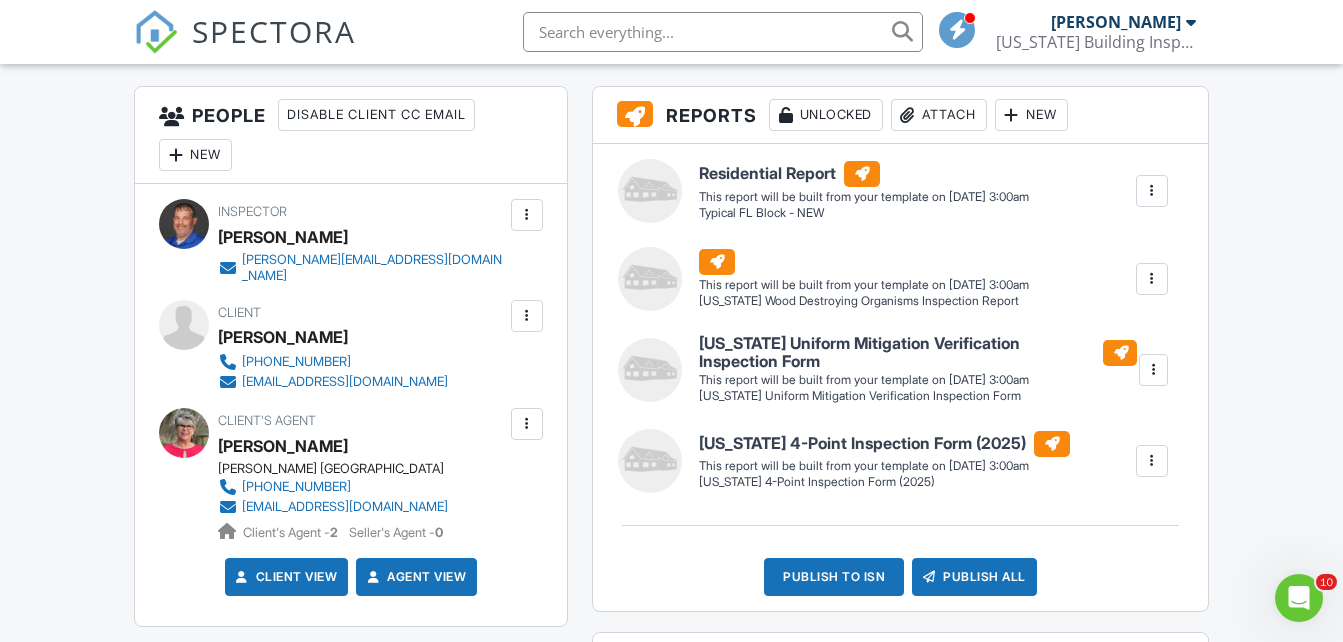 click at bounding box center (1152, 461) 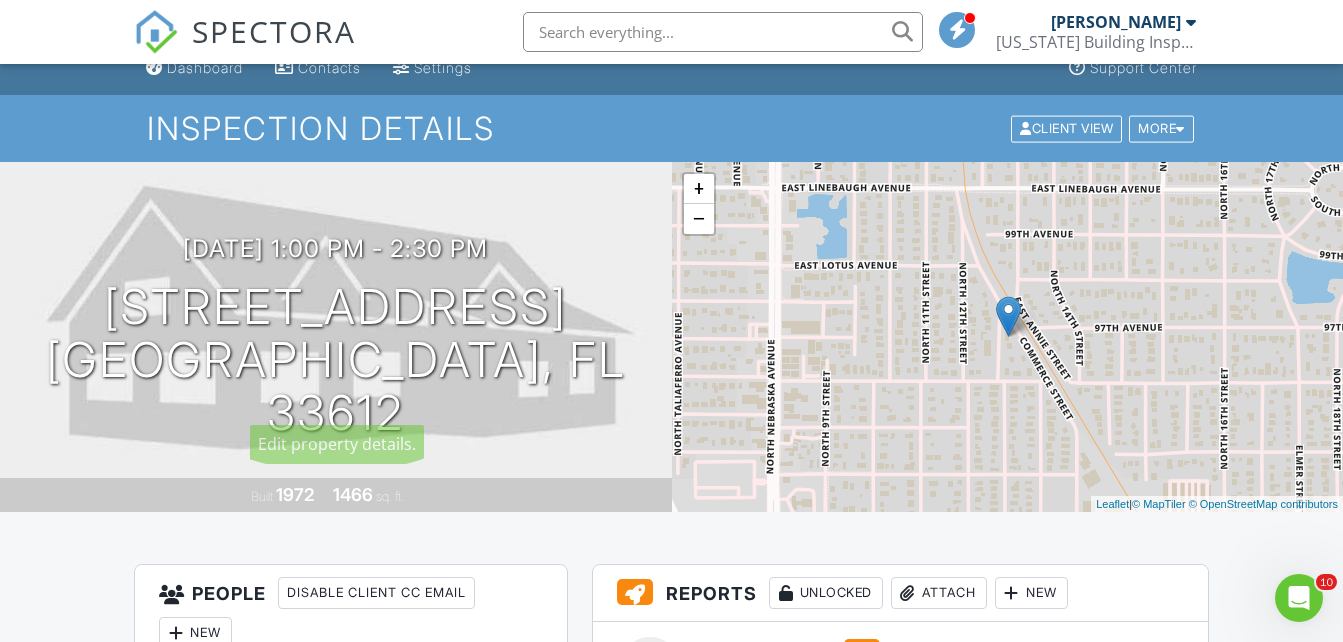 scroll, scrollTop: 0, scrollLeft: 0, axis: both 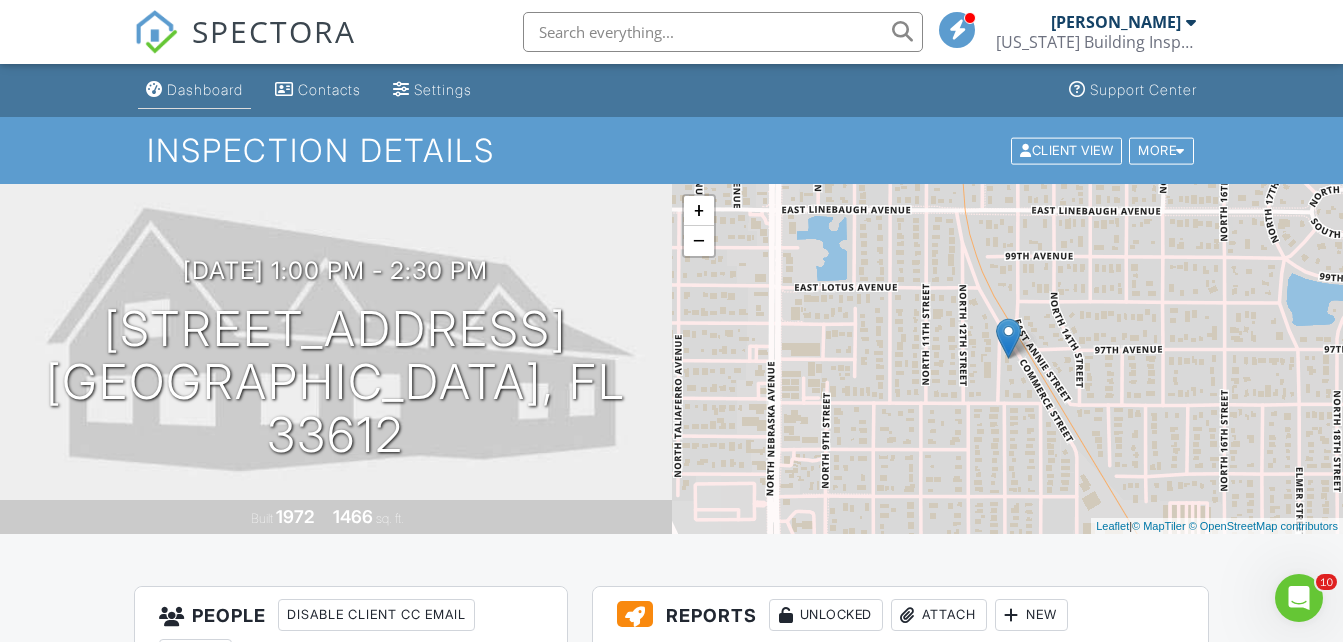 click on "Dashboard" at bounding box center [205, 89] 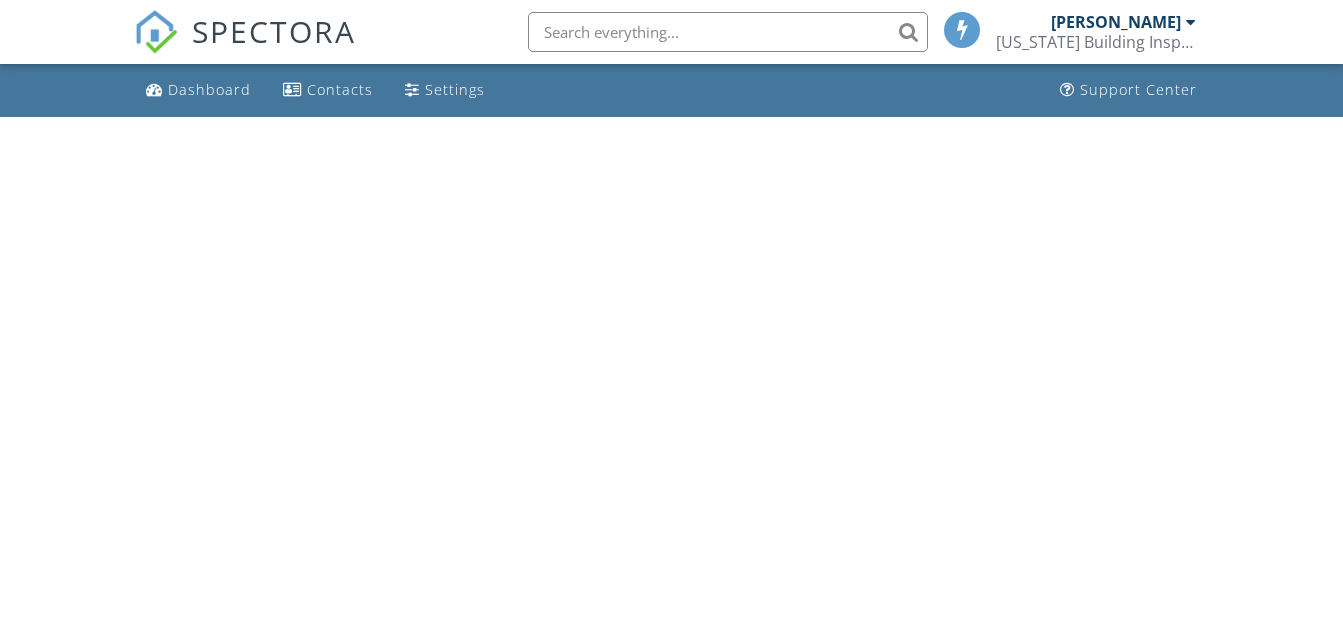 scroll, scrollTop: 0, scrollLeft: 0, axis: both 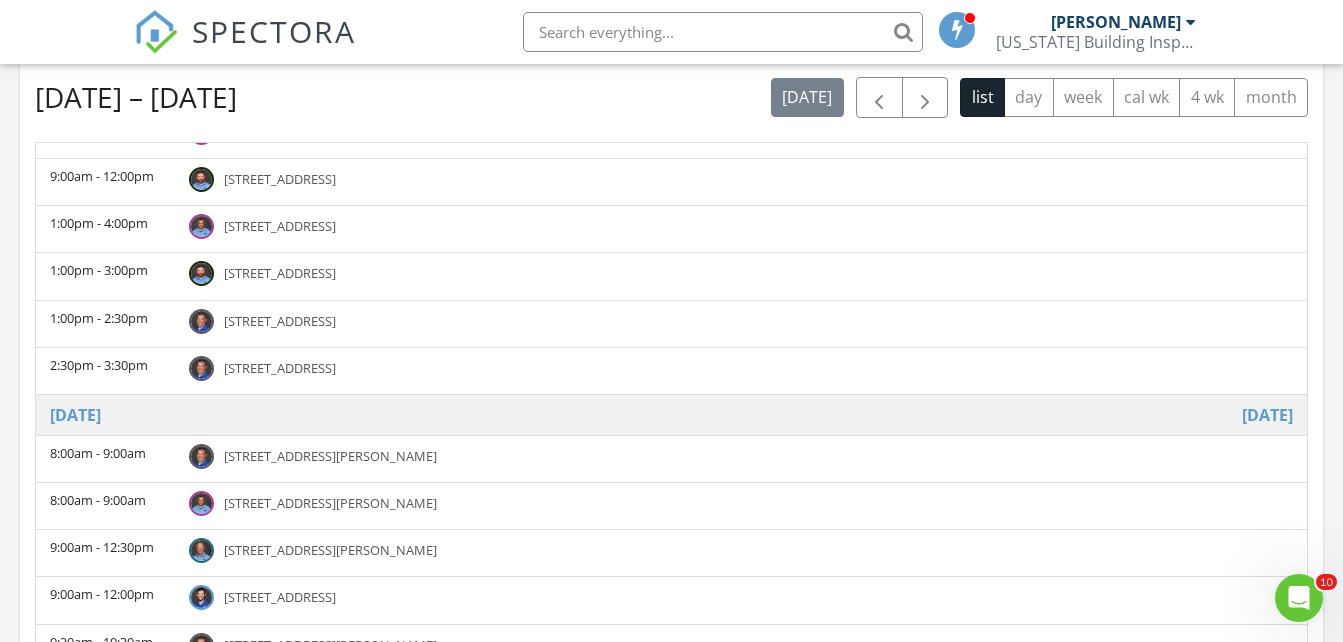 click on "9615 N 13th St Unit B, Tampa 33612" at bounding box center [280, 368] 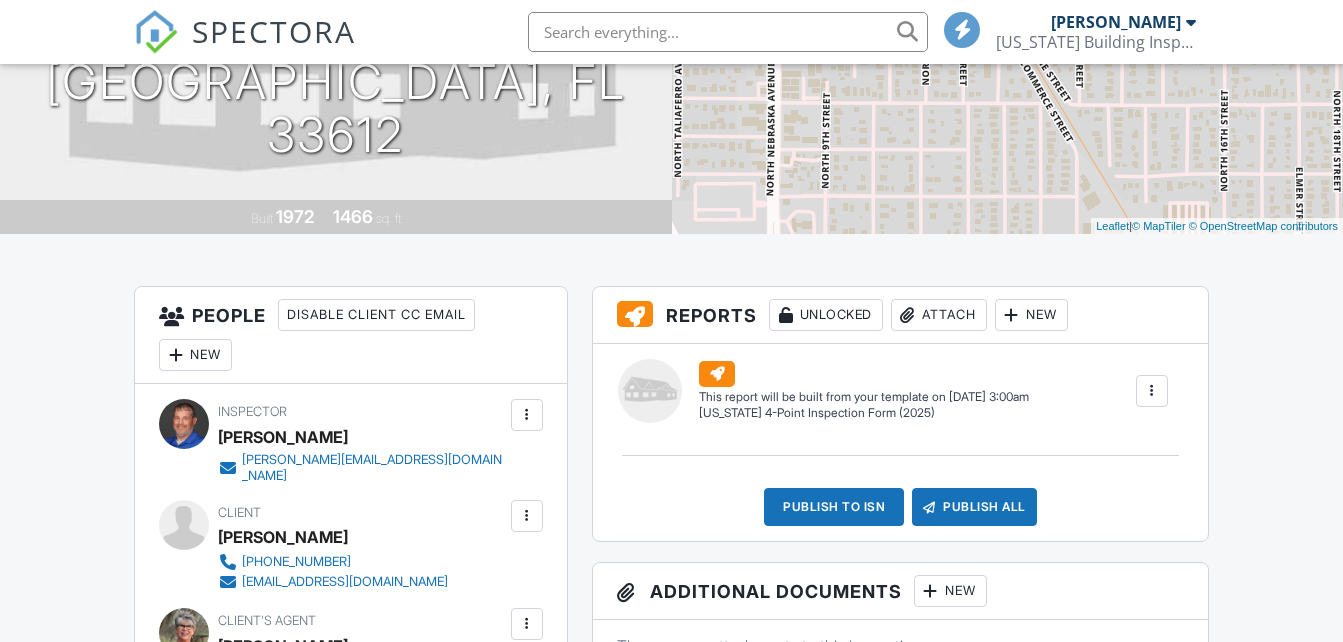 scroll, scrollTop: 300, scrollLeft: 0, axis: vertical 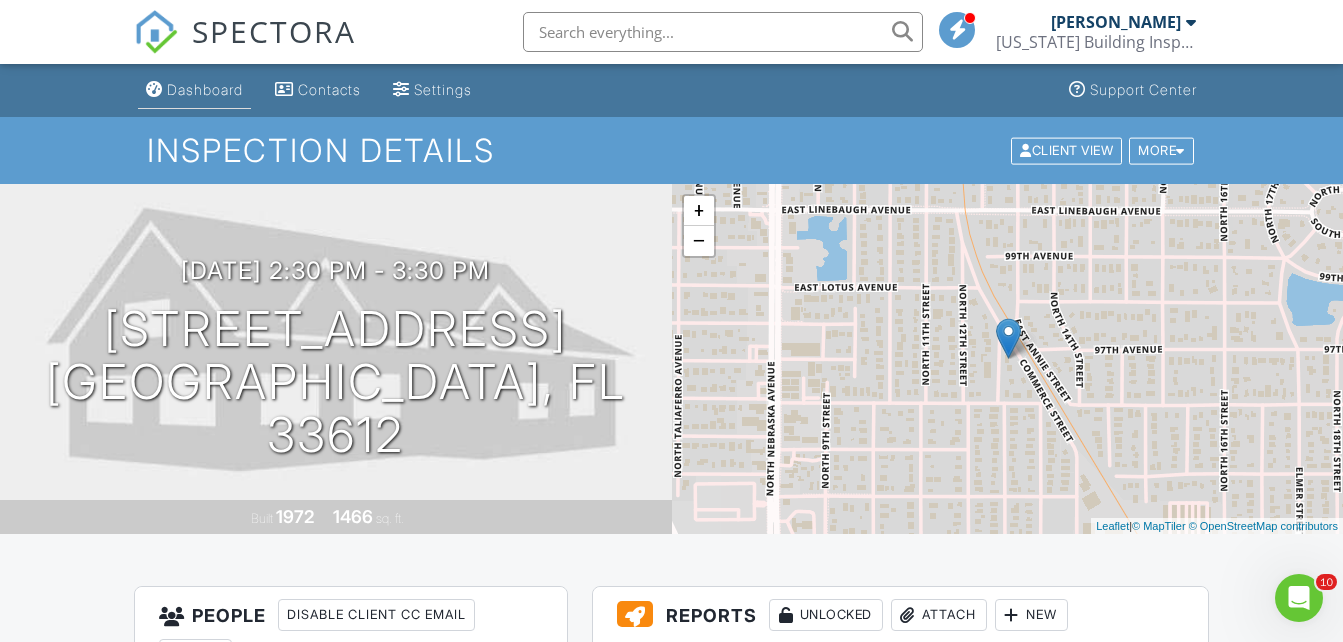 click on "Dashboard" at bounding box center (205, 89) 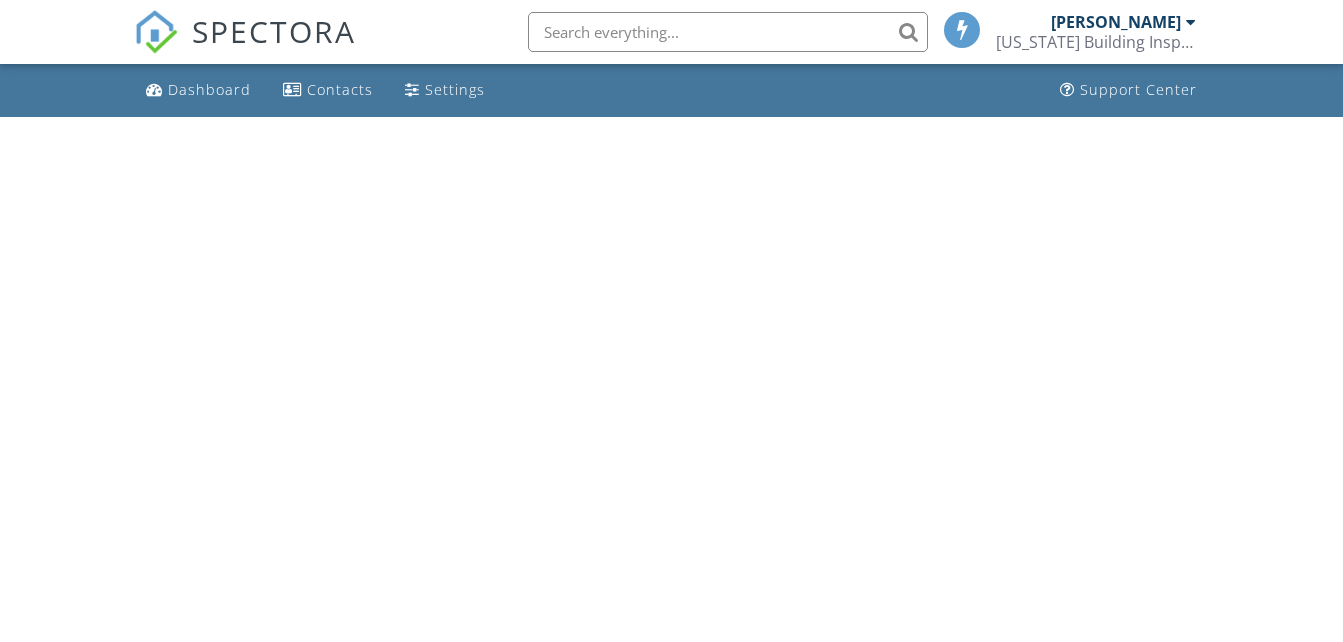 scroll, scrollTop: 0, scrollLeft: 0, axis: both 